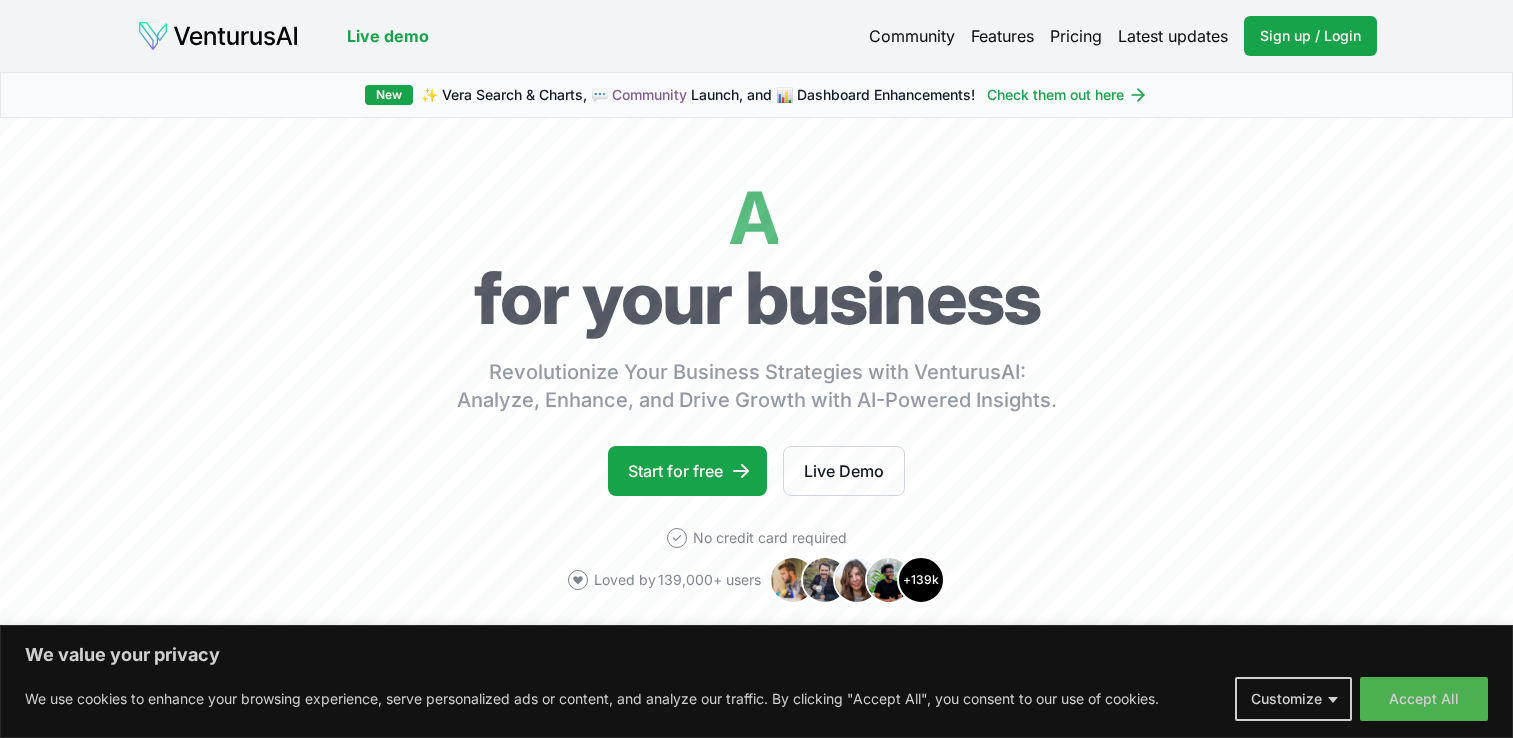 scroll, scrollTop: 0, scrollLeft: 0, axis: both 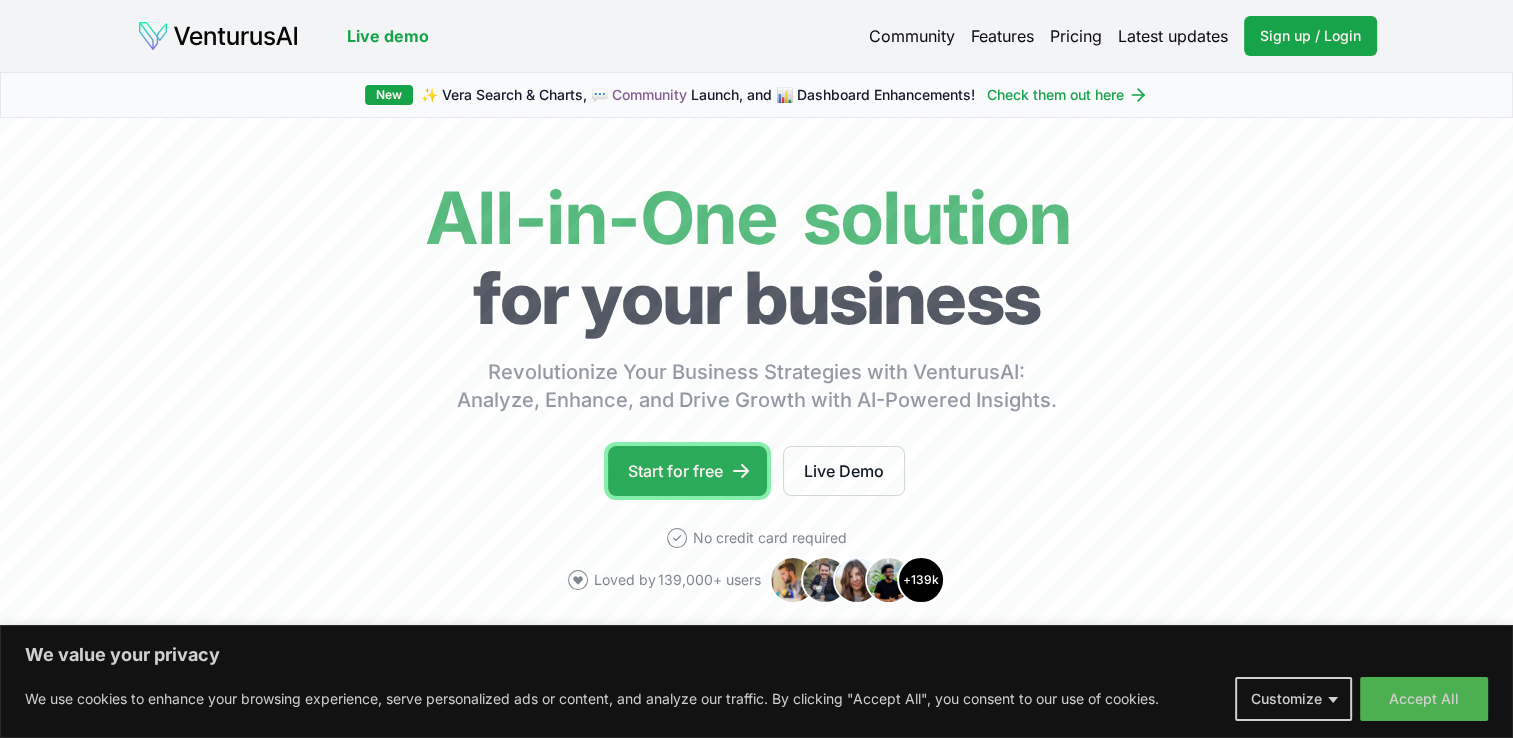 click on "Start for free" at bounding box center [687, 471] 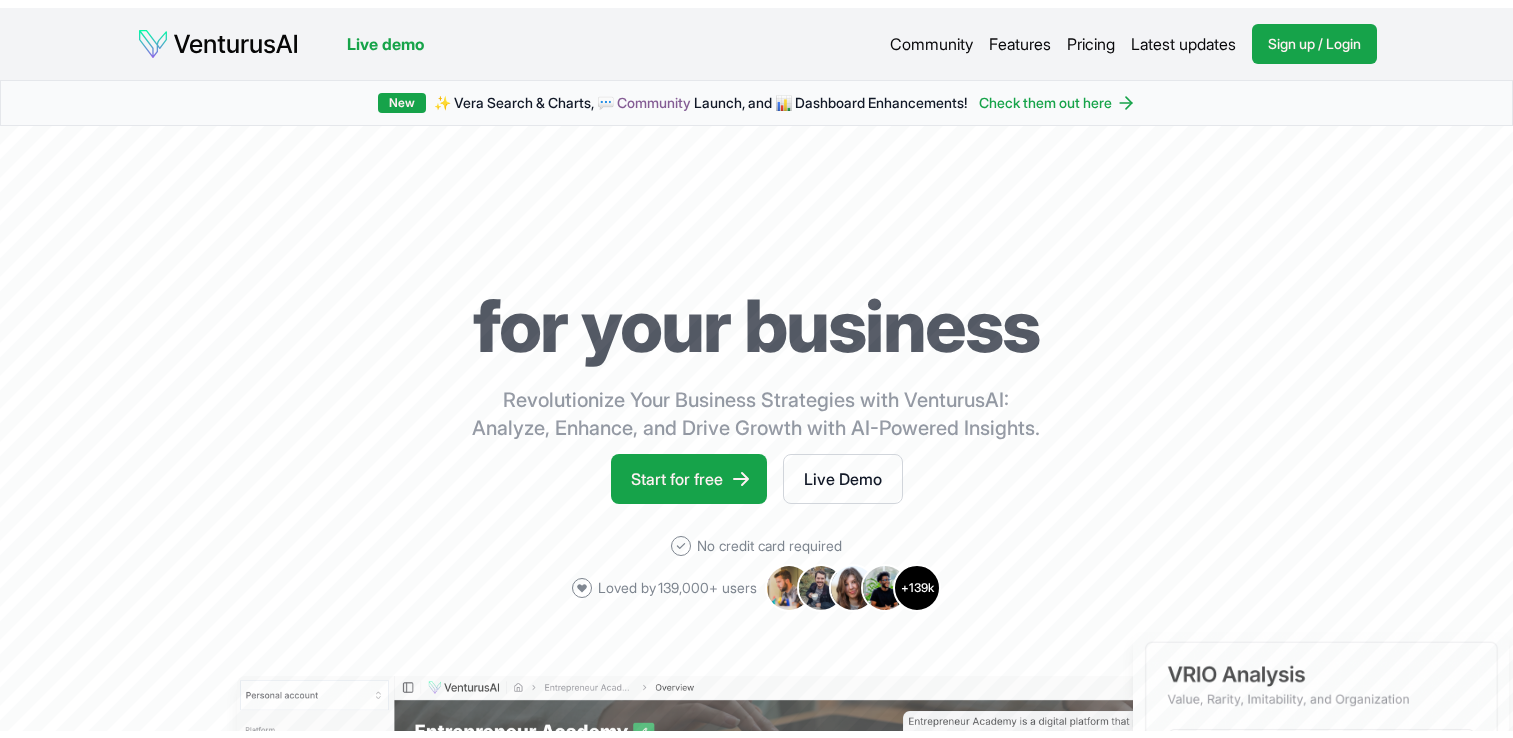 scroll, scrollTop: 0, scrollLeft: 0, axis: both 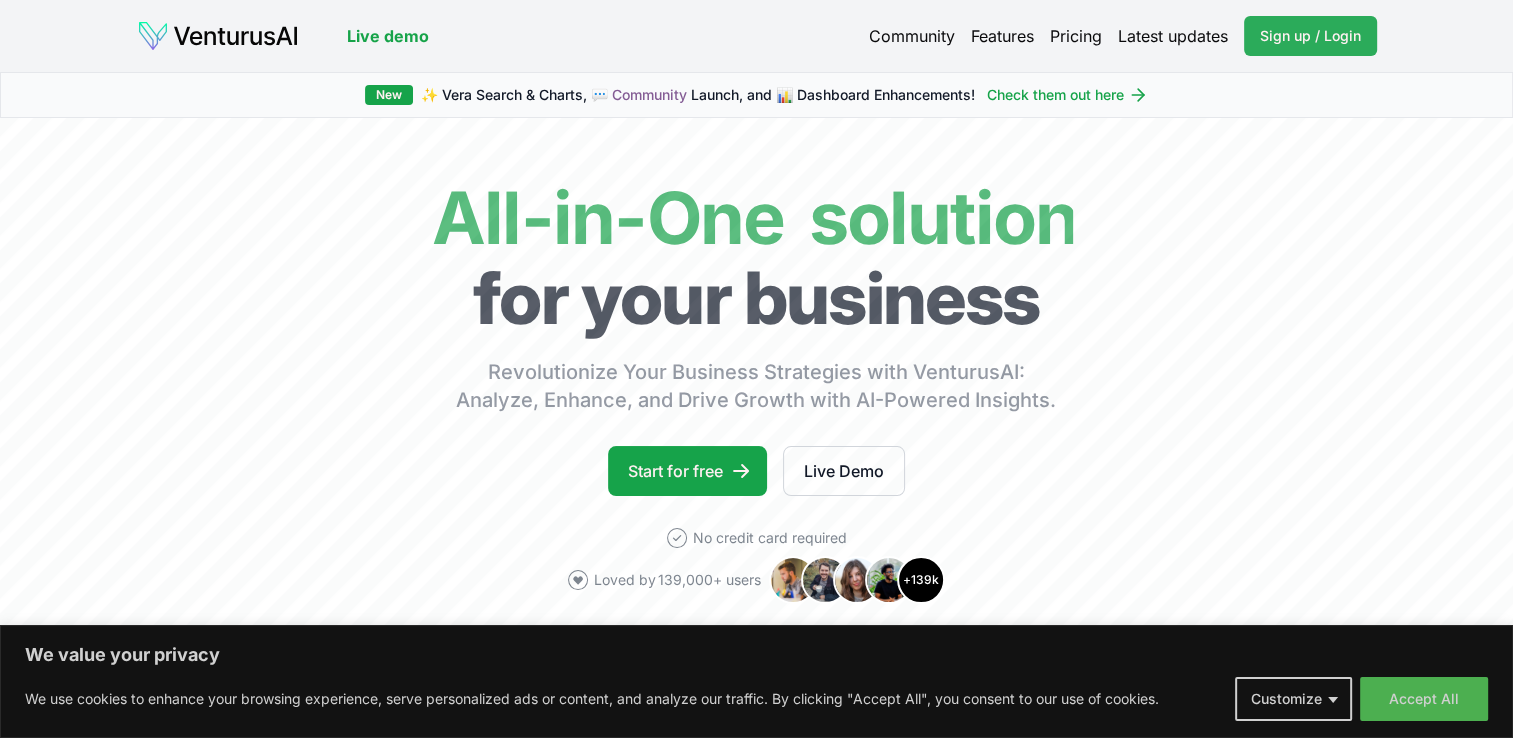 click on "Sign up / Login" at bounding box center (1310, 36) 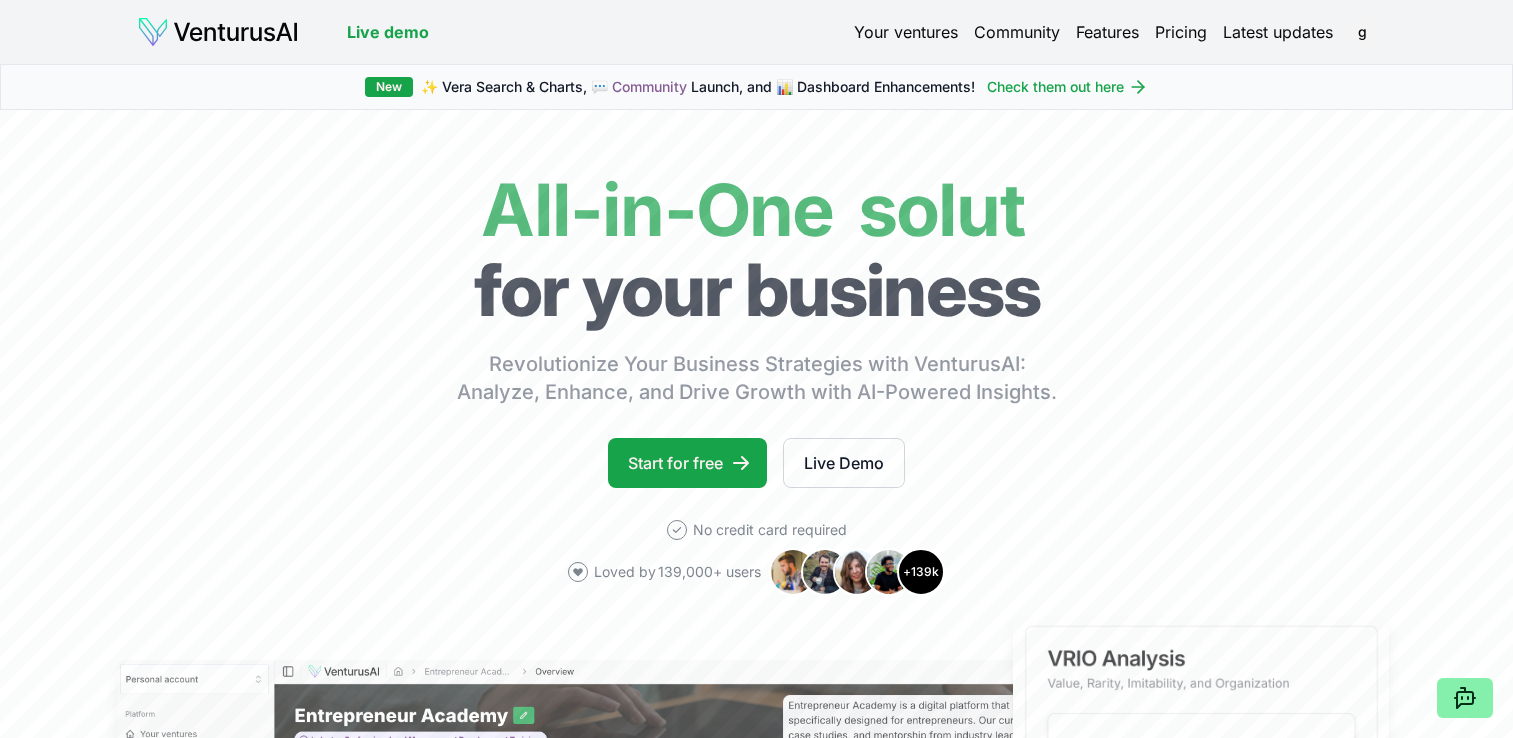 scroll, scrollTop: 0, scrollLeft: 0, axis: both 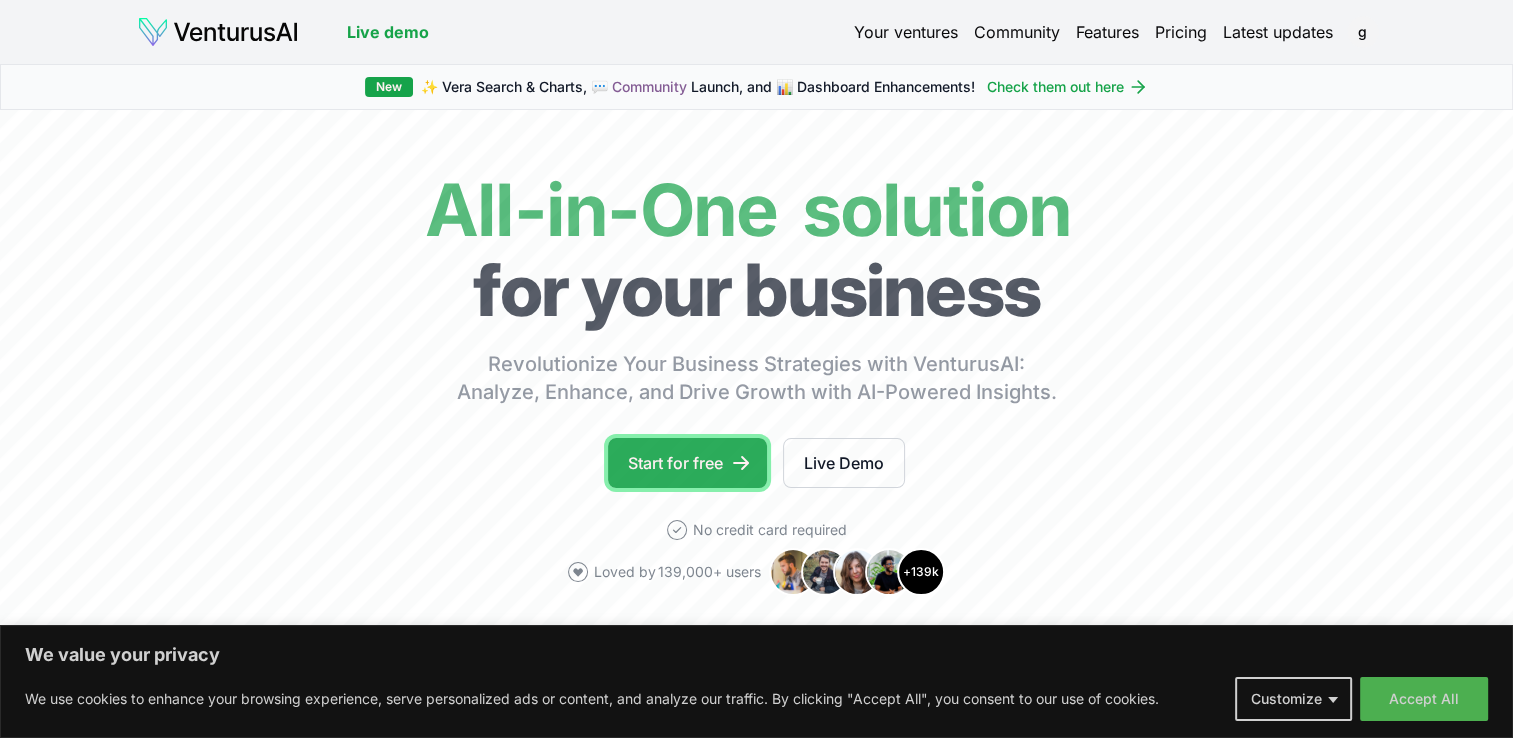 click on "Start for free" at bounding box center (687, 463) 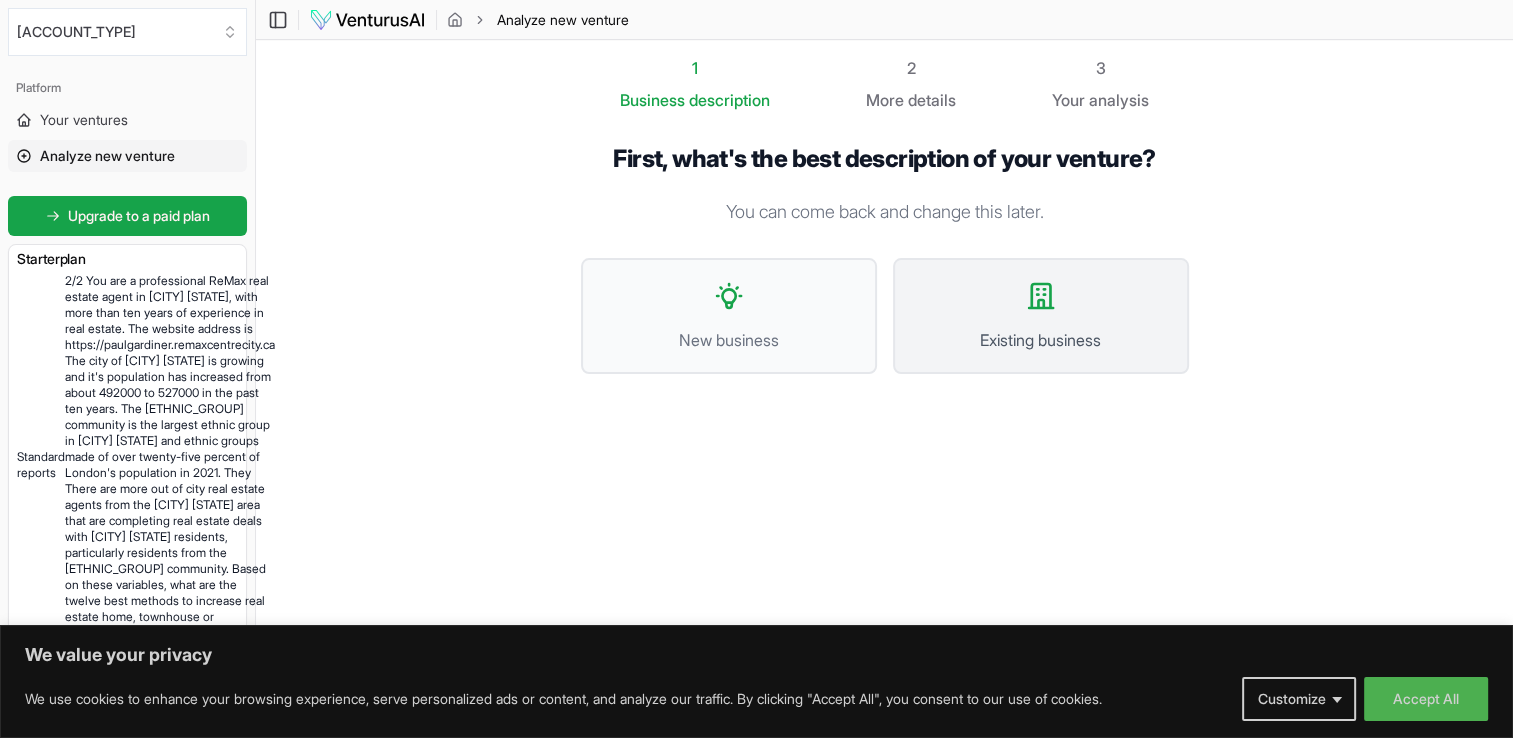 click on "Existing business" at bounding box center (1041, 316) 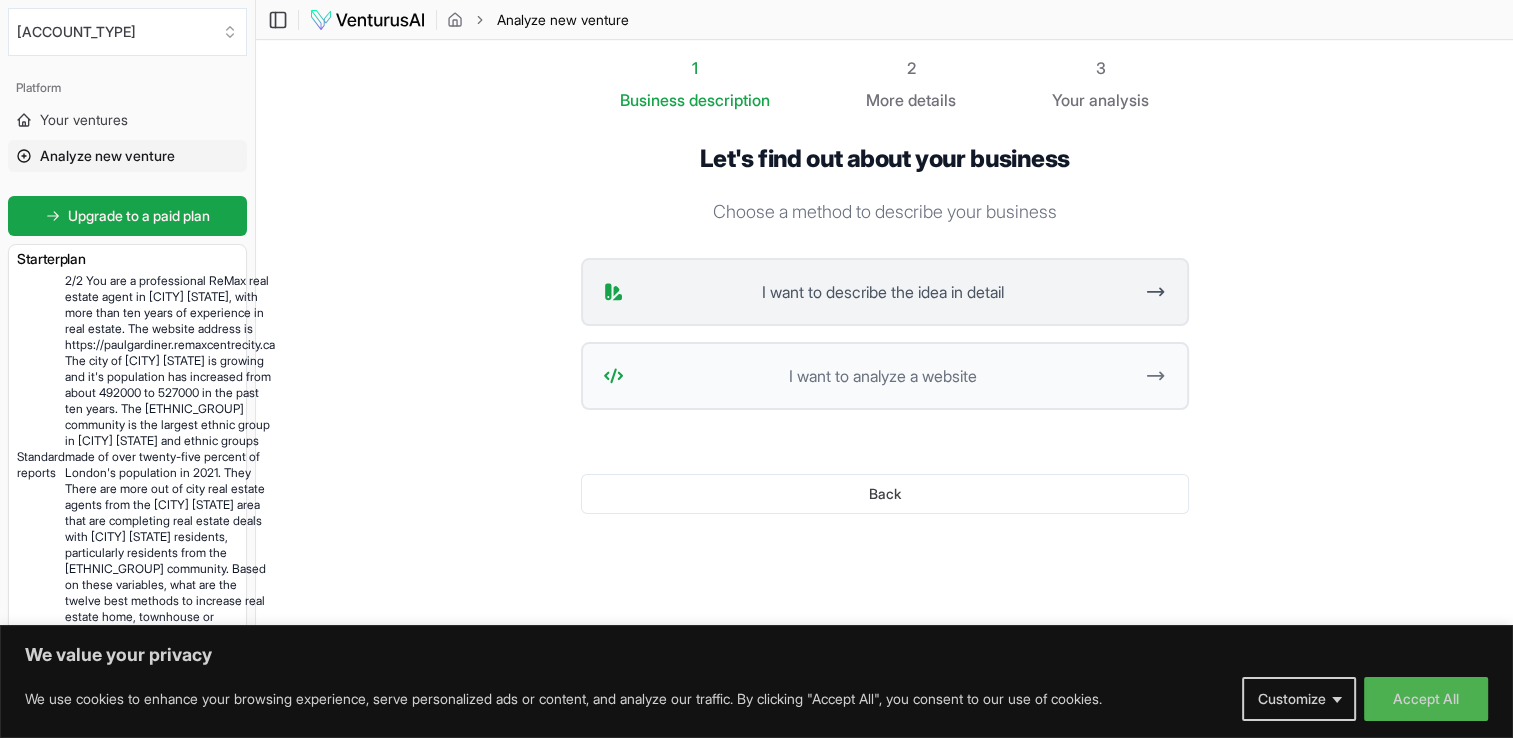 click on "I want to describe the idea in detail" at bounding box center (882, 292) 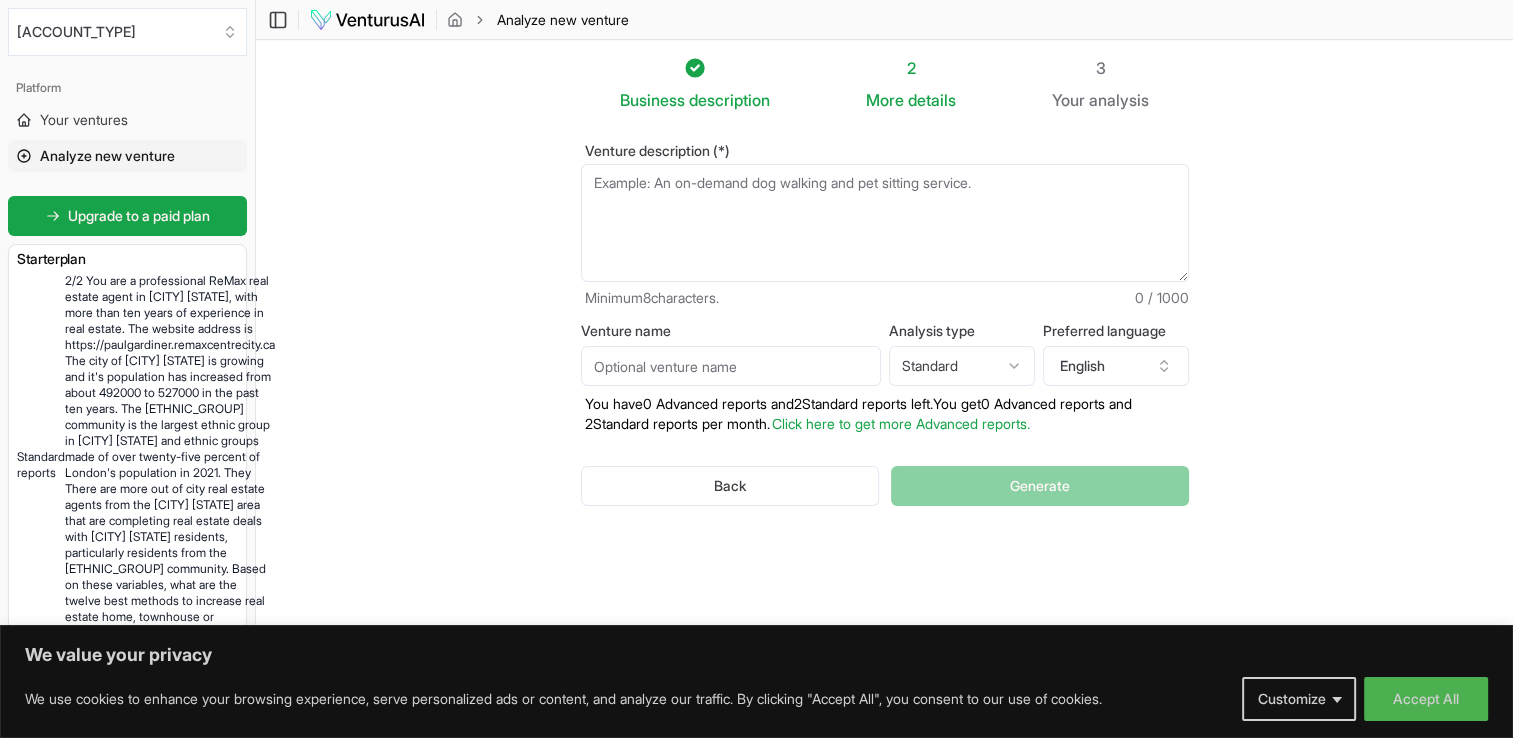 click on "Venture description (*)" at bounding box center (885, 223) 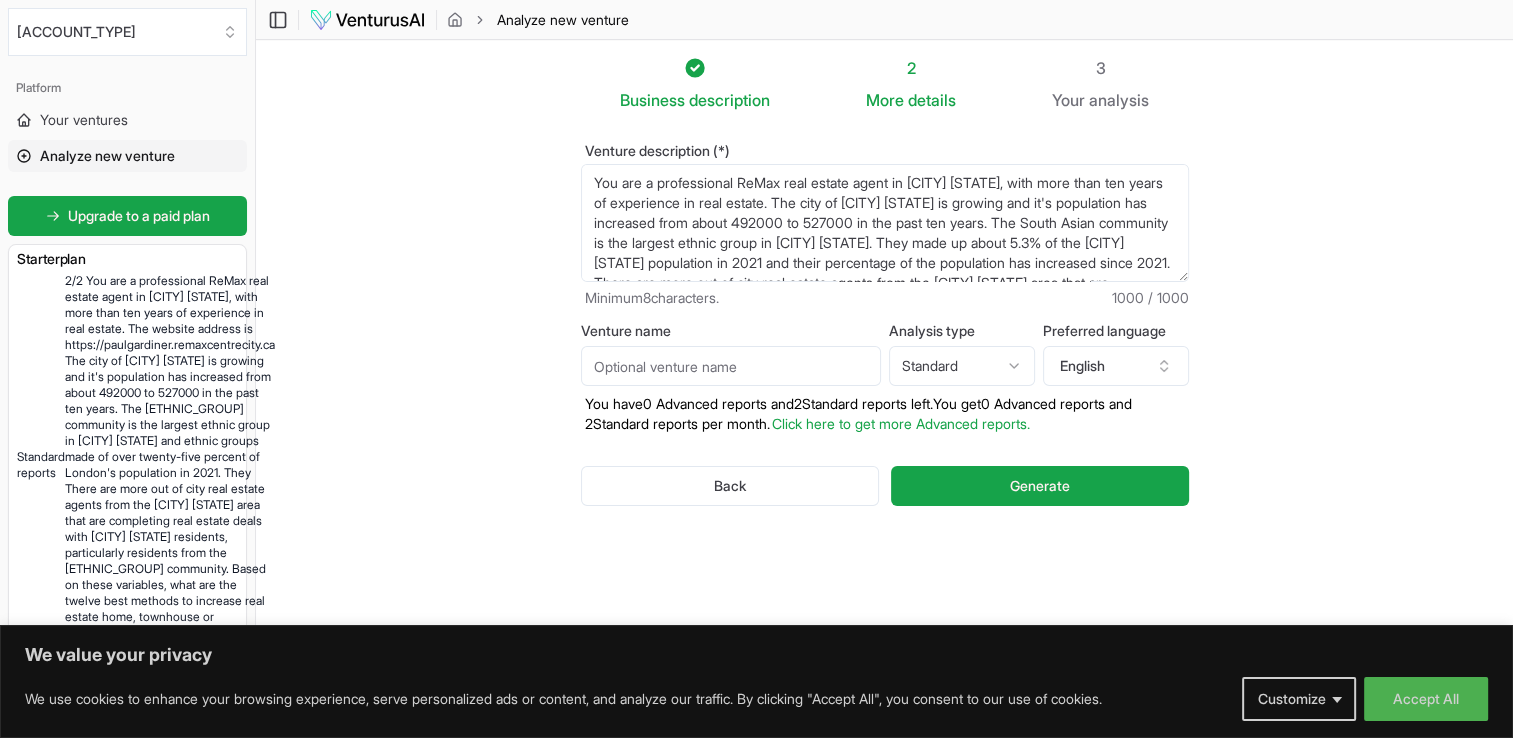 scroll, scrollTop: 170, scrollLeft: 0, axis: vertical 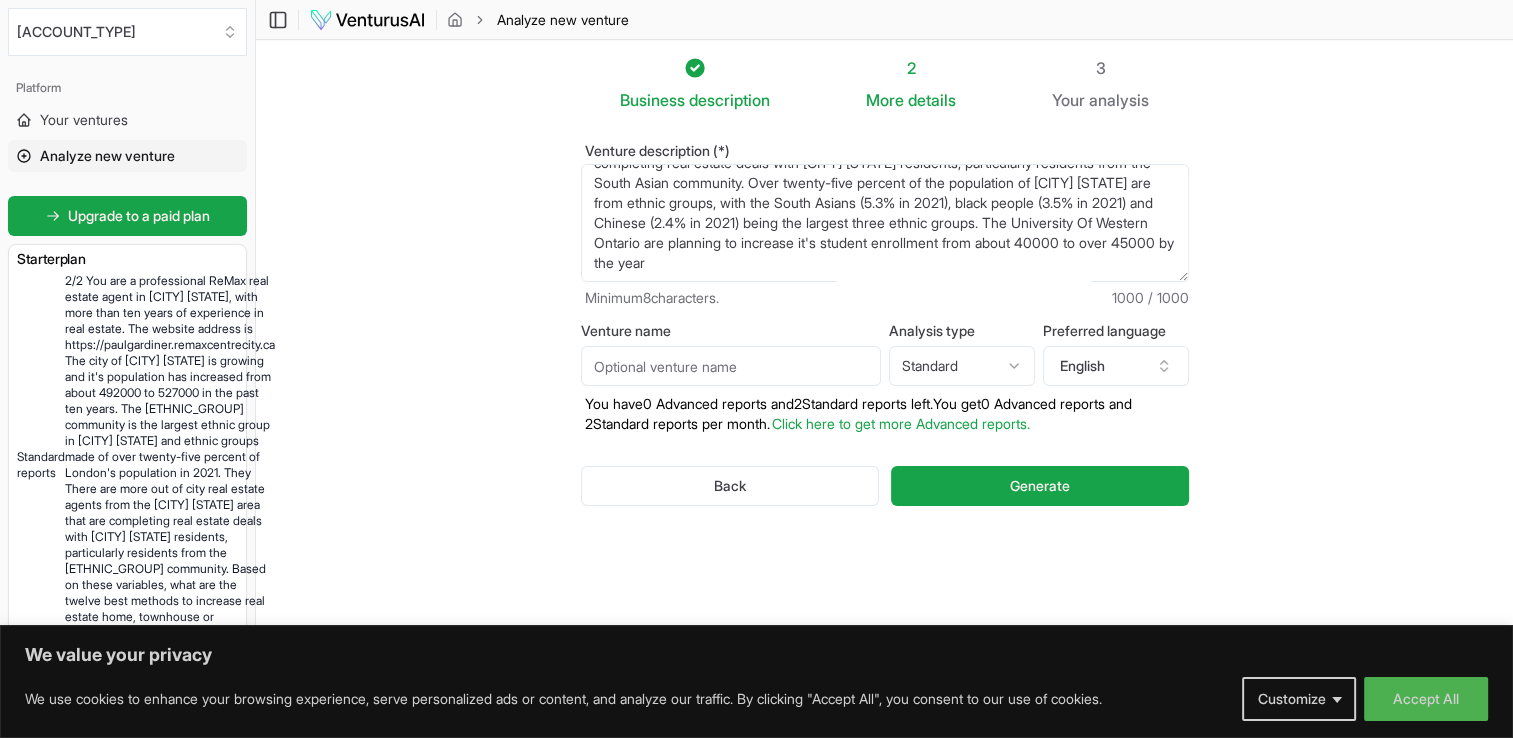 drag, startPoint x: 594, startPoint y: 241, endPoint x: 960, endPoint y: 321, distance: 374.64117 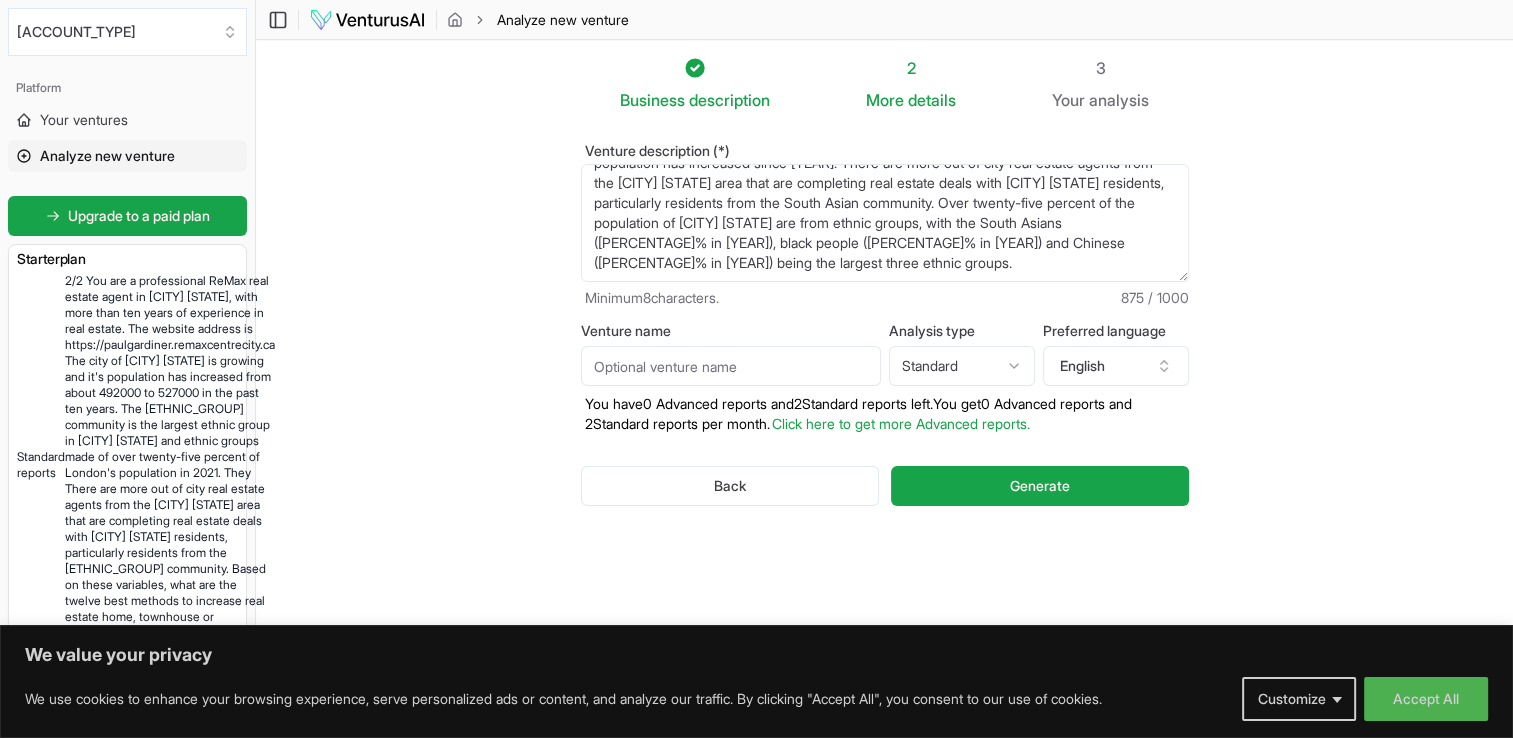 scroll, scrollTop: 160, scrollLeft: 0, axis: vertical 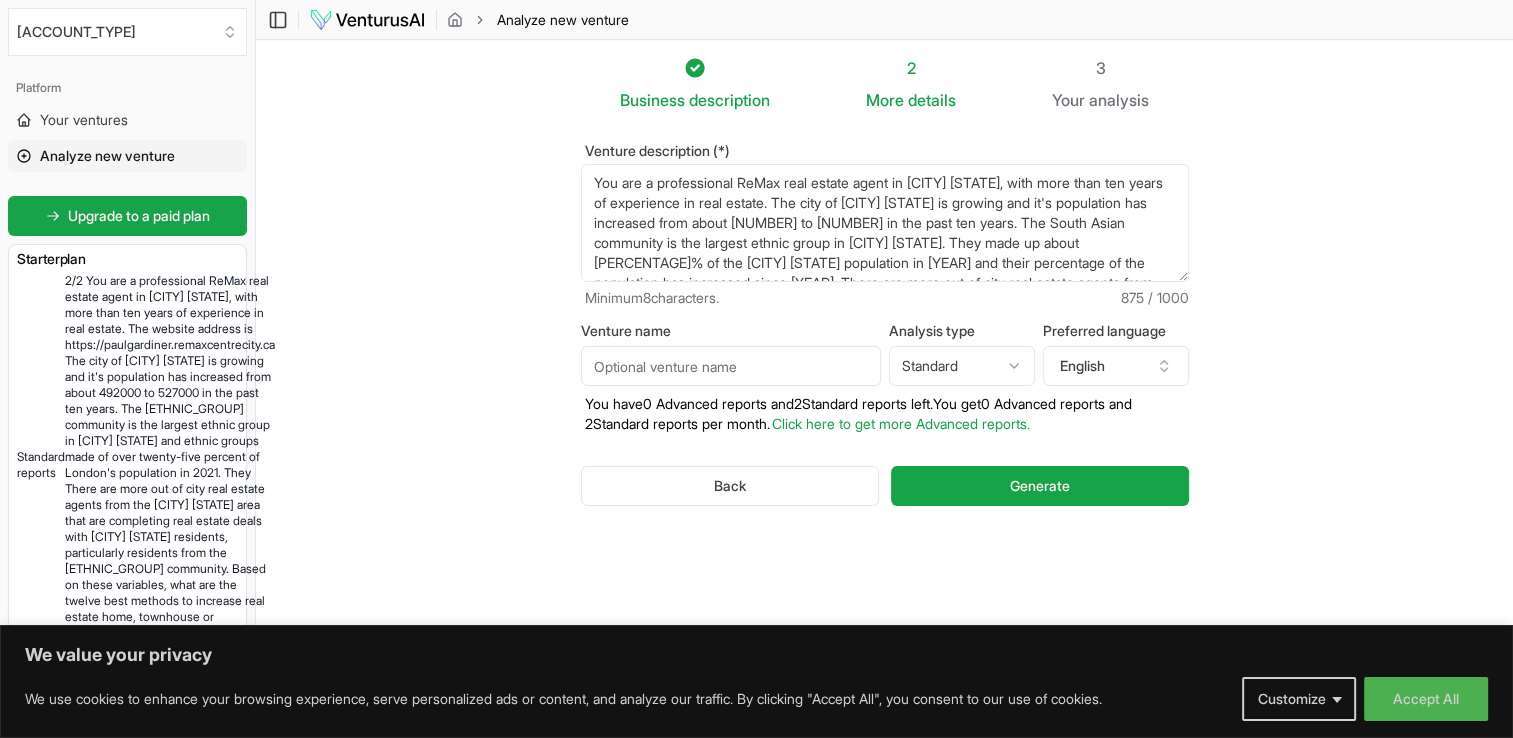 click on "You are a professional ReMax real estate agent in [CITY] [STATE], with more than ten years of experience in real estate. The city of [CITY] [STATE] is growing and it's population has increased from about [NUMBER] to [NUMBER] in the past ten years. The South Asian community is the largest ethnic group in [CITY] [STATE]. They made up about [PERCENTAGE]% of the [CITY] [STATE] population in [YEAR] and their percentage of the population has increased since [YEAR]. There are more out of city real estate agents from the [CITY] [STATE] area that are completing real estate deals with [CITY] [STATE] residents, particularly residents from the South Asian community. Over twenty-five percent of the population of [CITY] [STATE] are from ethnic groups, with the South Asians ([PERCENTAGE]% in [YEAR]), black people ([PERCENTAGE]% in [YEAR]) and Chinese ([PERCENTAGE]% in [YEAR]) being the largest three ethnic groups." at bounding box center [885, 223] 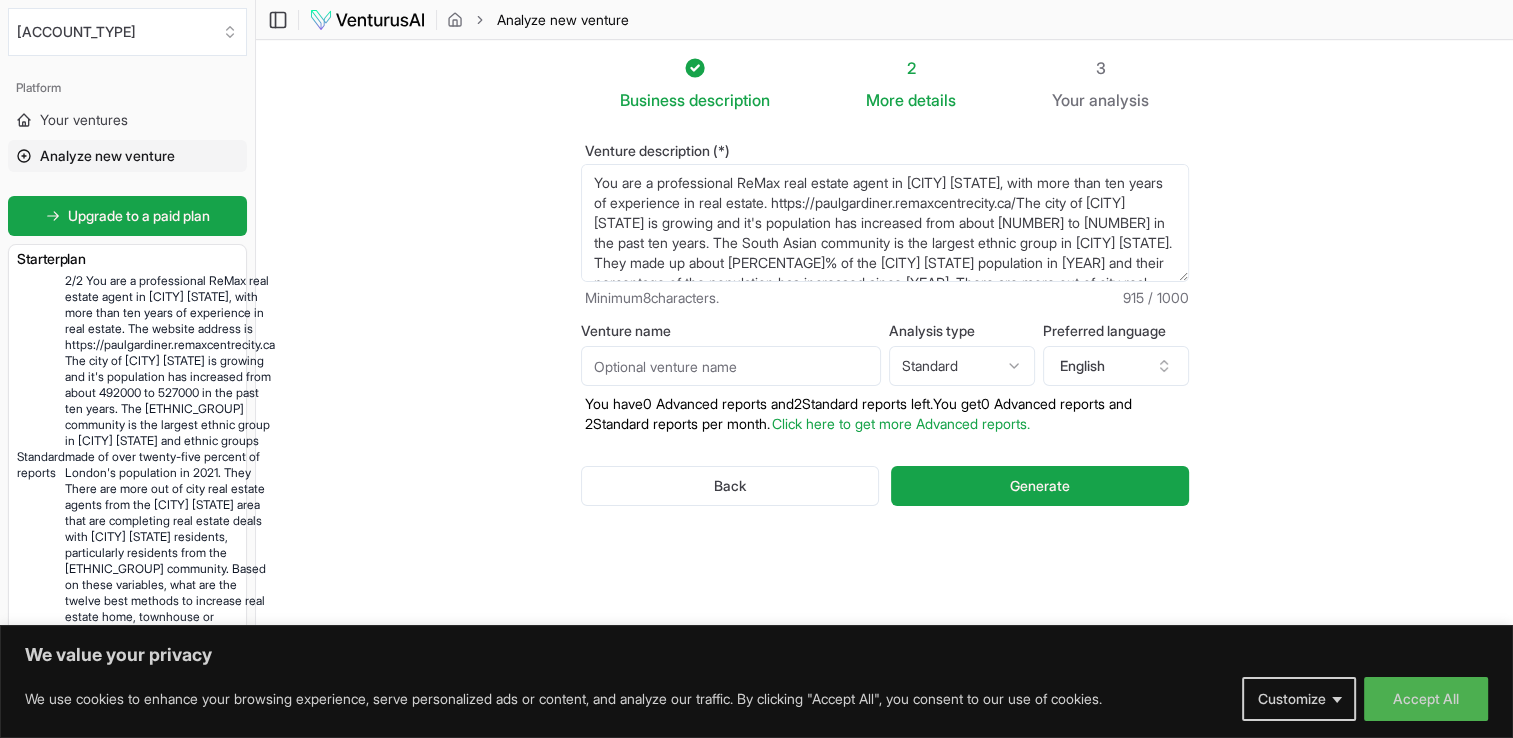 click on "You are a professional ReMax real estate agent in [CITY] [STATE], with more than ten years of experience in real estate. The city of [CITY] [STATE] is growing and it's population has increased from about [NUMBER] to [NUMBER] in the past ten years. The South Asian community is the largest ethnic group in [CITY] [STATE]. They made up about [PERCENTAGE]% of the [CITY] [STATE] population in [YEAR] and their percentage of the population has increased since [YEAR]. There are more out of city real estate agents from the [CITY] [STATE] area that are completing real estate deals with [CITY] [STATE] residents, particularly residents from the South Asian community. Over twenty-five percent of the population of [CITY] [STATE] are from ethnic groups, with the South Asians ([PERCENTAGE]% in [YEAR]), black people ([PERCENTAGE]% in [YEAR]) and Chinese ([PERCENTAGE]% in [YEAR]) being the largest three ethnic groups." at bounding box center (885, 223) 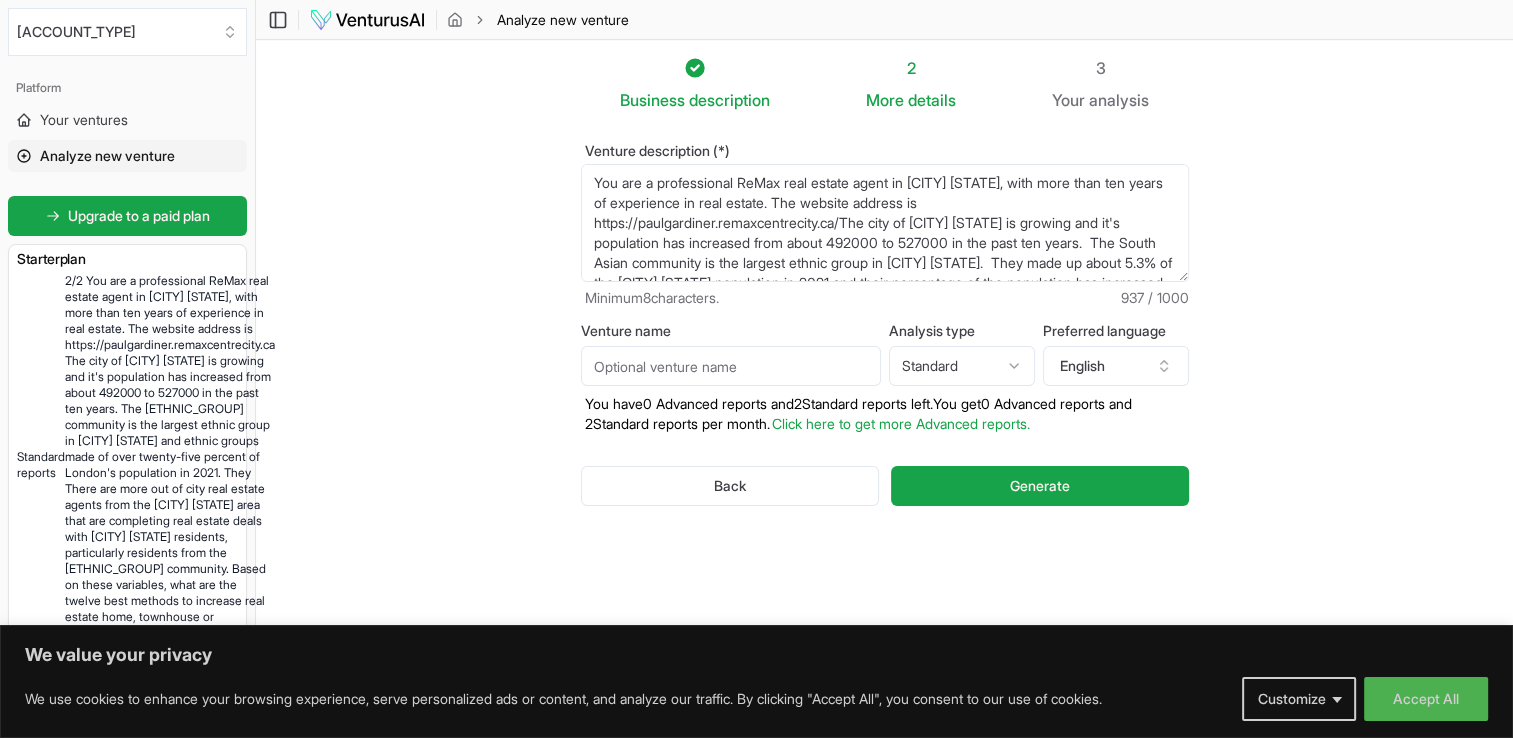 click on "You are a professional ReMax real estate agent in [CITY] [STATE], with more than ten years of experience in real estate. The city of [CITY] [STATE] is growing and it's population has increased from about [NUMBER] to [NUMBER] in the past ten years. The South Asian community is the largest ethnic group in [CITY] [STATE]. They made up about [PERCENTAGE]% of the [CITY] [STATE] population in [YEAR] and their percentage of the population has increased since [YEAR]. There are more out of city real estate agents from the [CITY] [STATE] area that are completing real estate deals with [CITY] [STATE] residents, particularly residents from the South Asian community. Over twenty-five percent of the population of [CITY] [STATE] are from ethnic groups, with the South Asians ([PERCENTAGE]% in [YEAR]), black people ([PERCENTAGE]% in [YEAR]) and Chinese ([PERCENTAGE]% in [YEAR]) being the largest three ethnic groups." at bounding box center [885, 223] 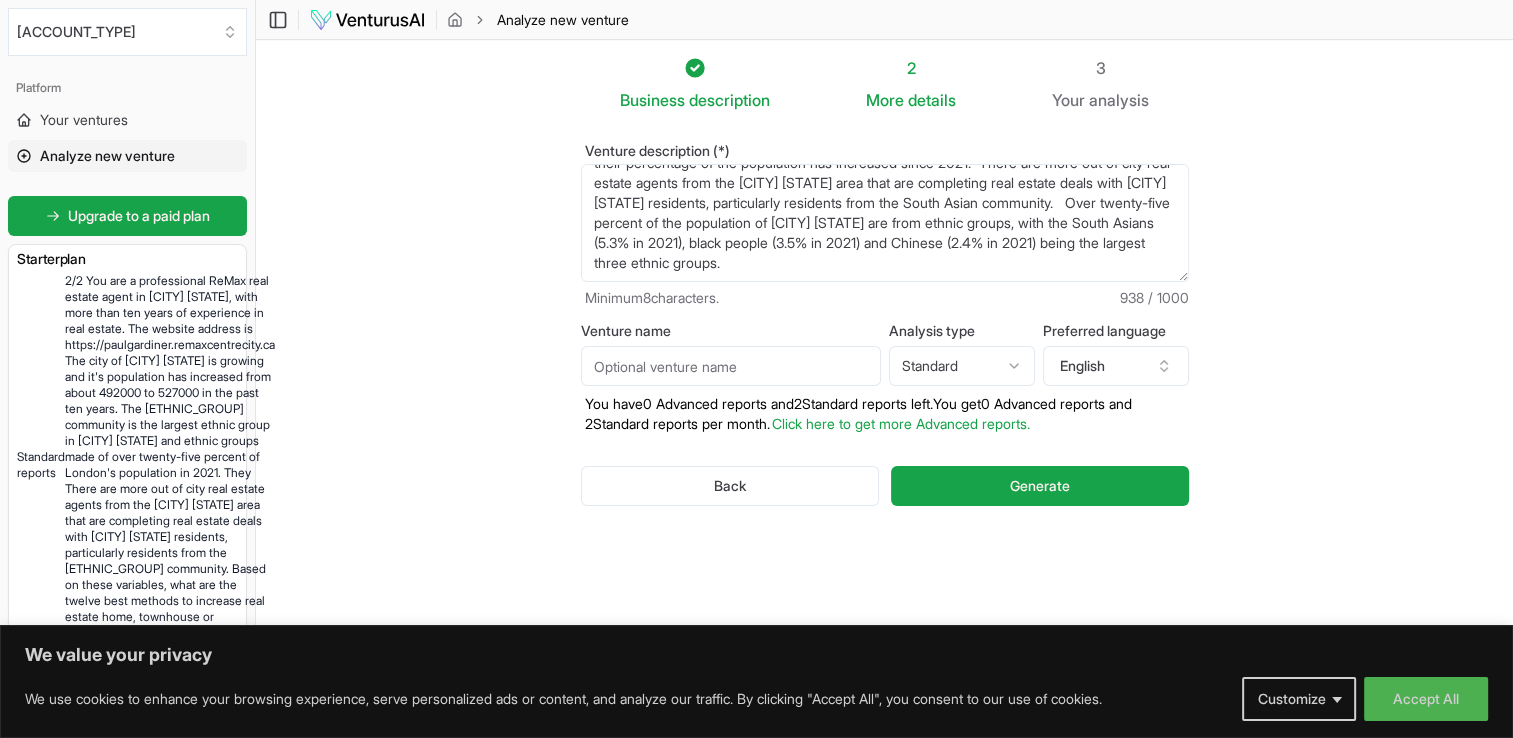 scroll, scrollTop: 0, scrollLeft: 0, axis: both 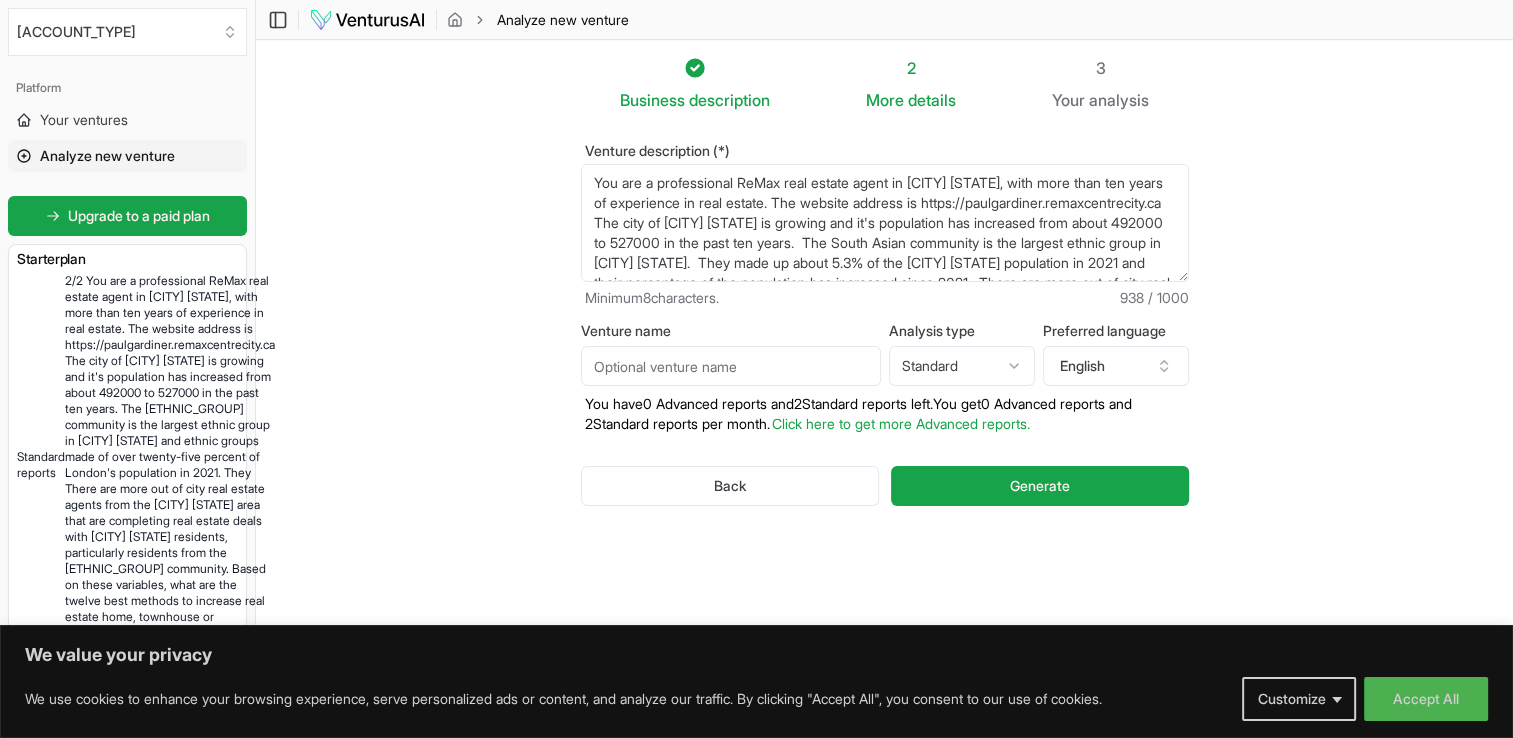 type on "You are a professional ReMax real estate agent in [CITY] [STATE], with more than ten years of experience in real estate. The website address is https://paulgardiner.remaxcentrecity.ca  The city of [CITY] [STATE] is growing and it's population has increased from about 492000 to 527000 in the past ten years.  The South Asian community is the largest ethnic group in [CITY] [STATE].  They made up about 5.3% of the [CITY] [STATE] population in 2021 and their percentage of the population has increased since 2021.  There are more out of city real estate agents from the [CITY] [STATE] area that are completing real estate deals with [CITY] [STATE] residents, particularly residents from the South Asian community.   Over twenty-five percent of the population of [CITY] [STATE] are from ethnic groups, with the South Asians (5.3% in 2021), black people (3.5% in 2021) and Chinese (2.4% in 2021) being the largest three ethnic groups." 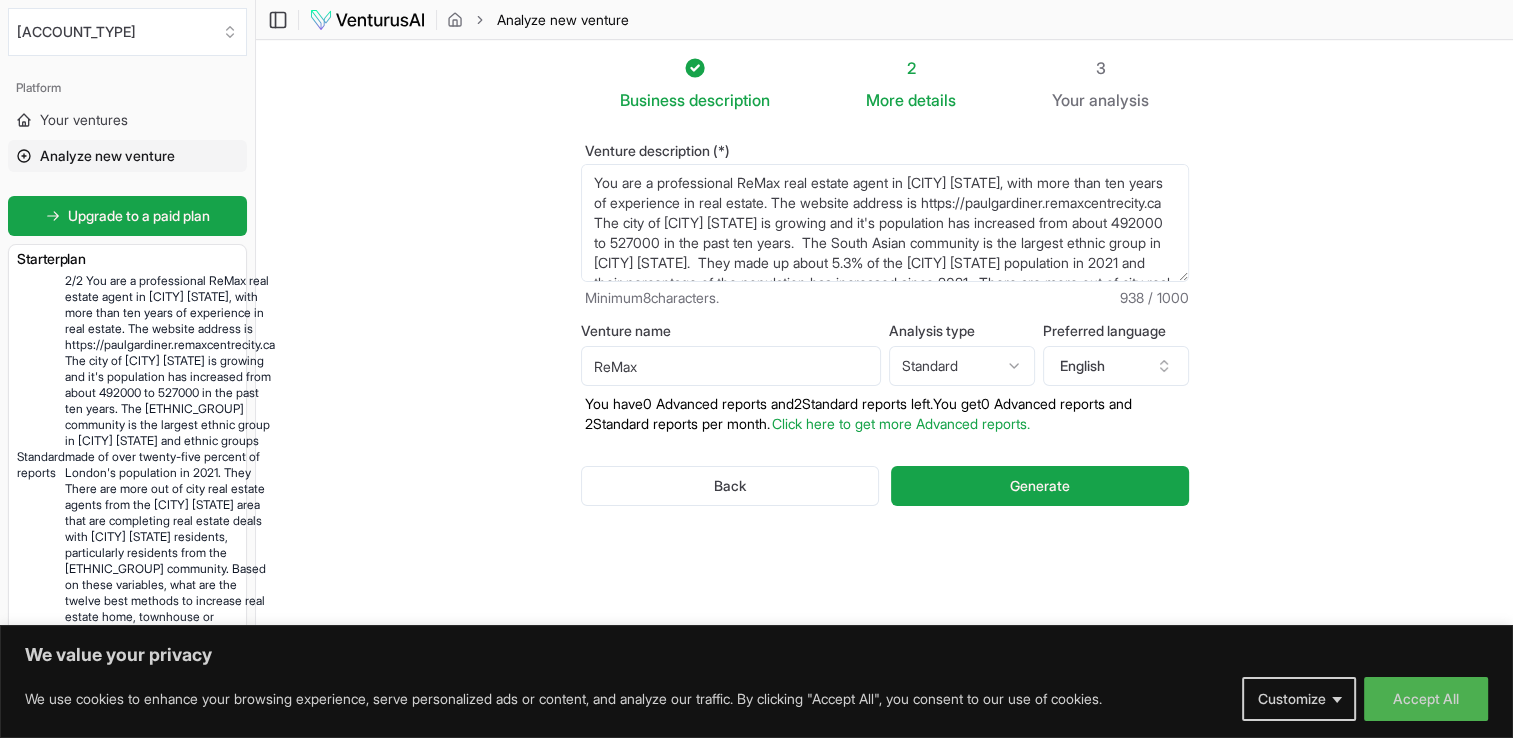 type on "ReMax" 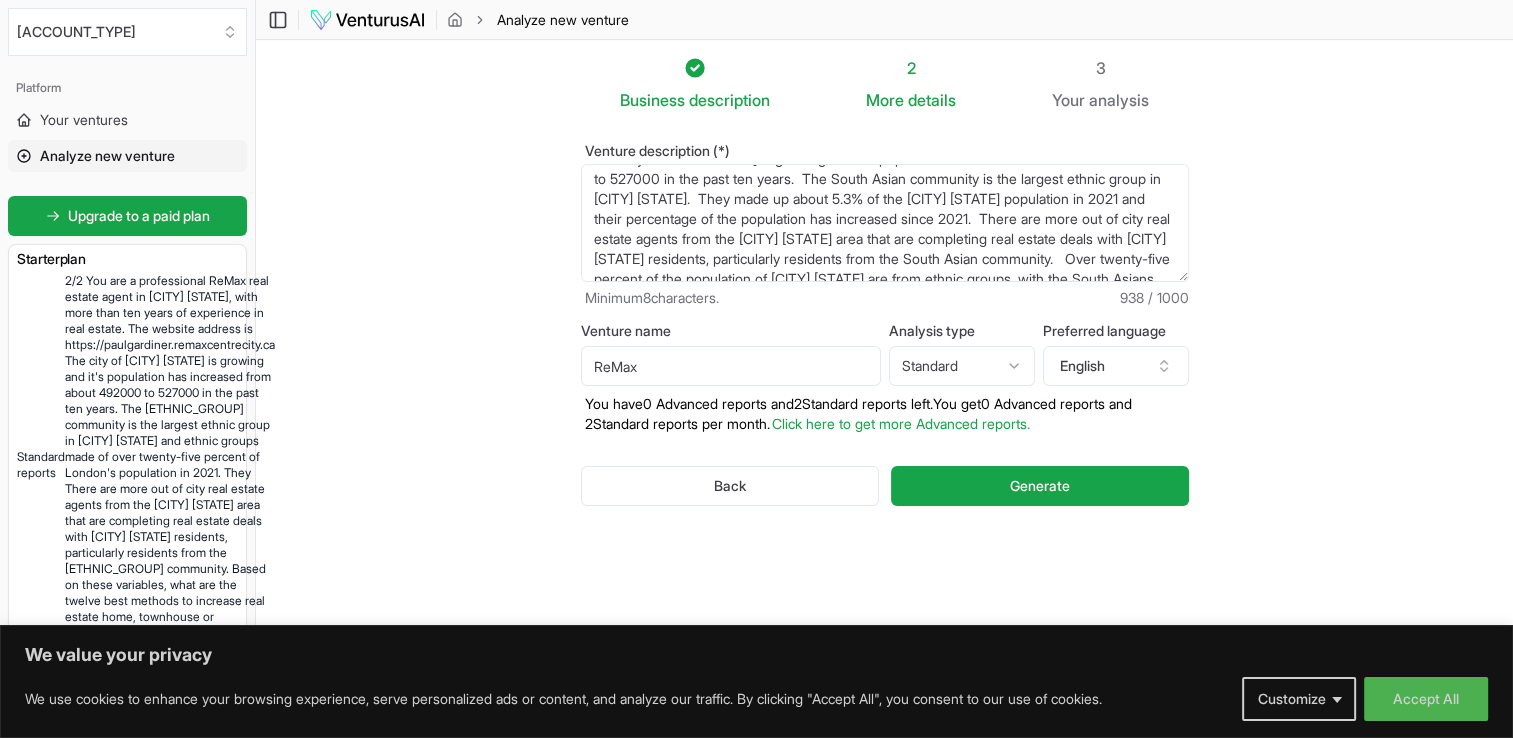 scroll, scrollTop: 0, scrollLeft: 0, axis: both 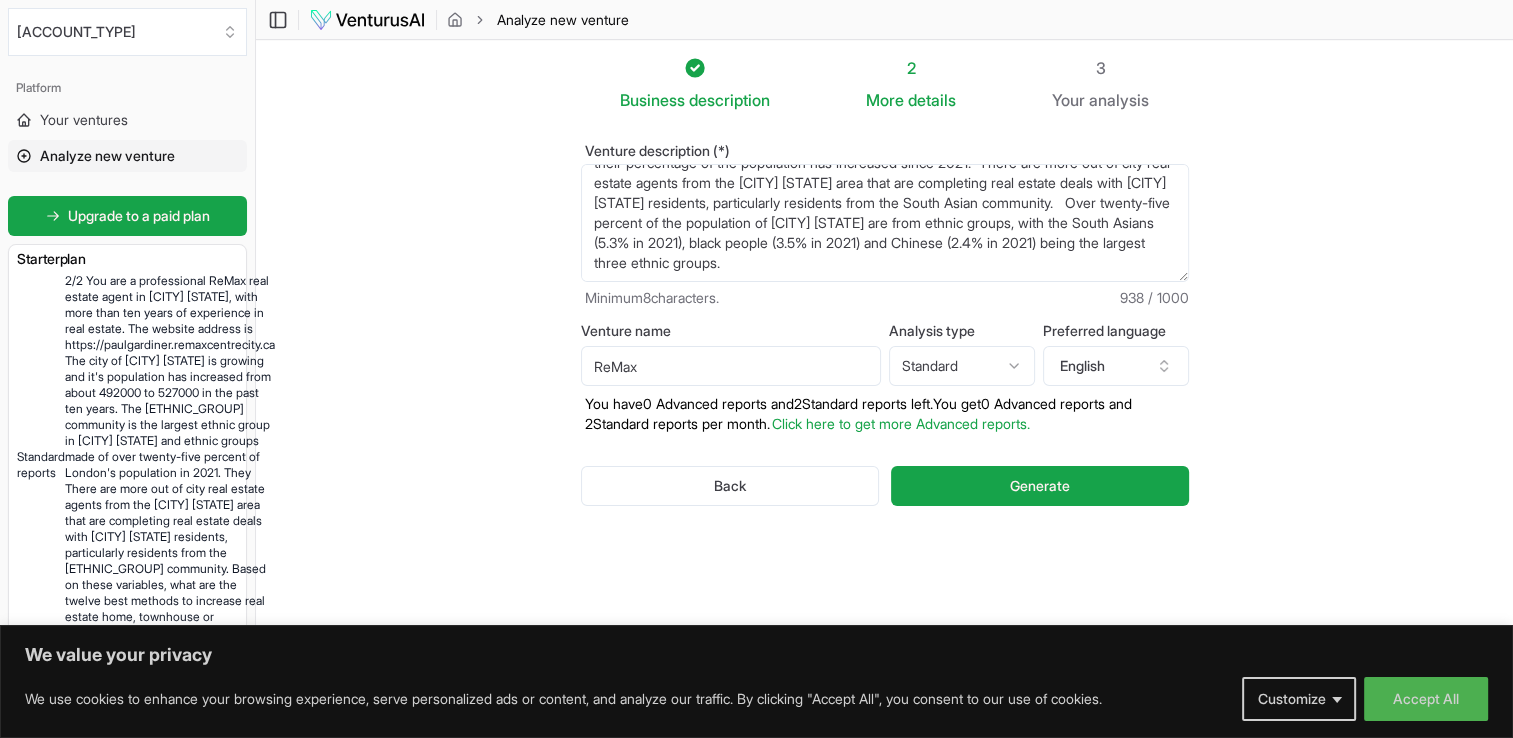 click on "You are a professional ReMax real estate agent in [CITY] [STATE], with more than ten years of experience in real estate. The website address is https://paulgardiner.remaxcentrecity.ca  The city of [CITY] [STATE] is growing and it's population has increased from about 492000 to 527000 in the past ten years.  The South Asian community is the largest ethnic group in [CITY] [STATE].  They made up about 5.3% of the [CITY] [STATE] population in 2021 and their percentage of the population has increased since 2021.  There are more out of city real estate agents from the [CITY] [STATE] area that are completing real estate deals with [CITY] [STATE] residents, particularly residents from the South Asian community.   Over twenty-five percent of the population of [CITY] [STATE] are from ethnic groups, with the South Asians (5.3% in 2021), black people (3.5% in 2021) and Chinese (2.4% in 2021) being the largest three ethnic groups." at bounding box center (885, 223) 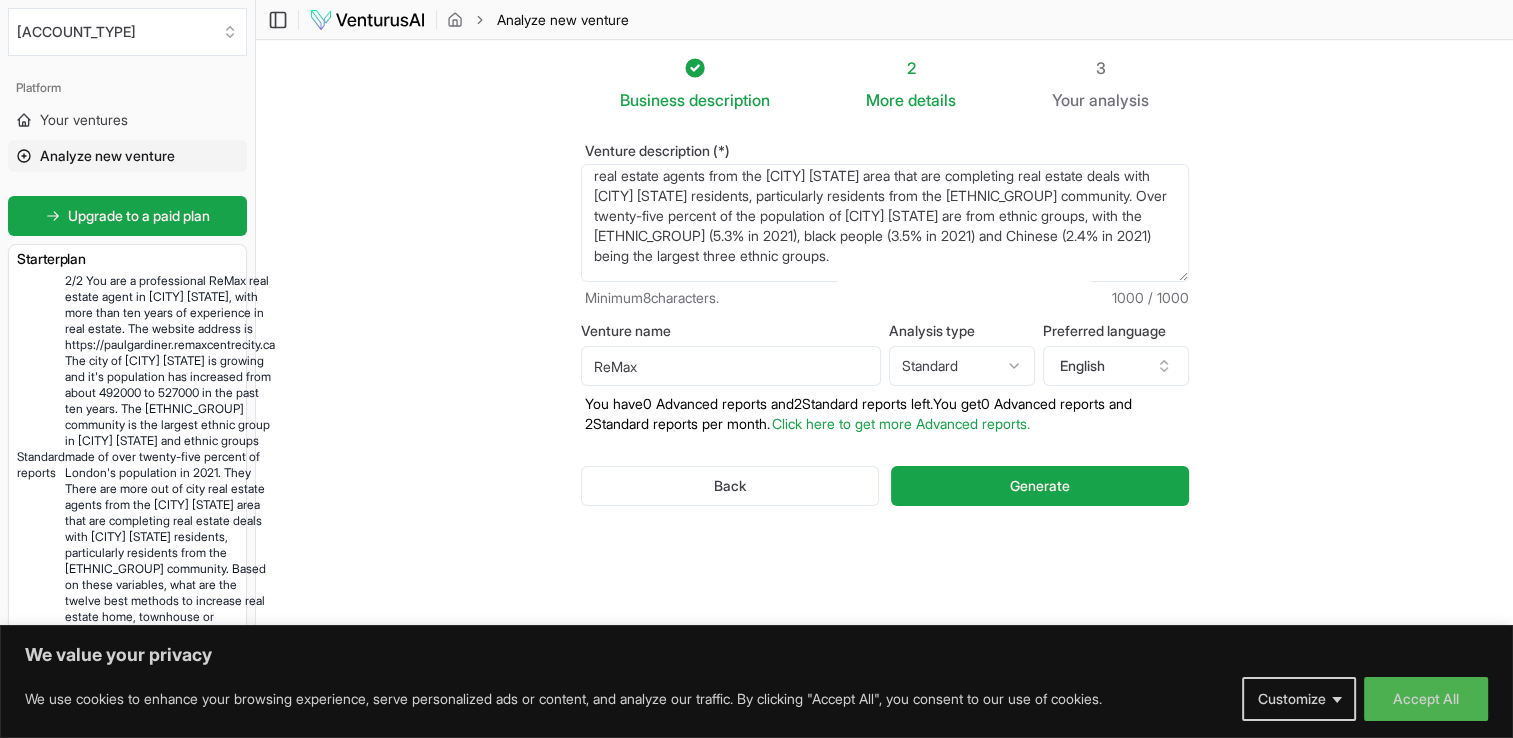 scroll, scrollTop: 132, scrollLeft: 0, axis: vertical 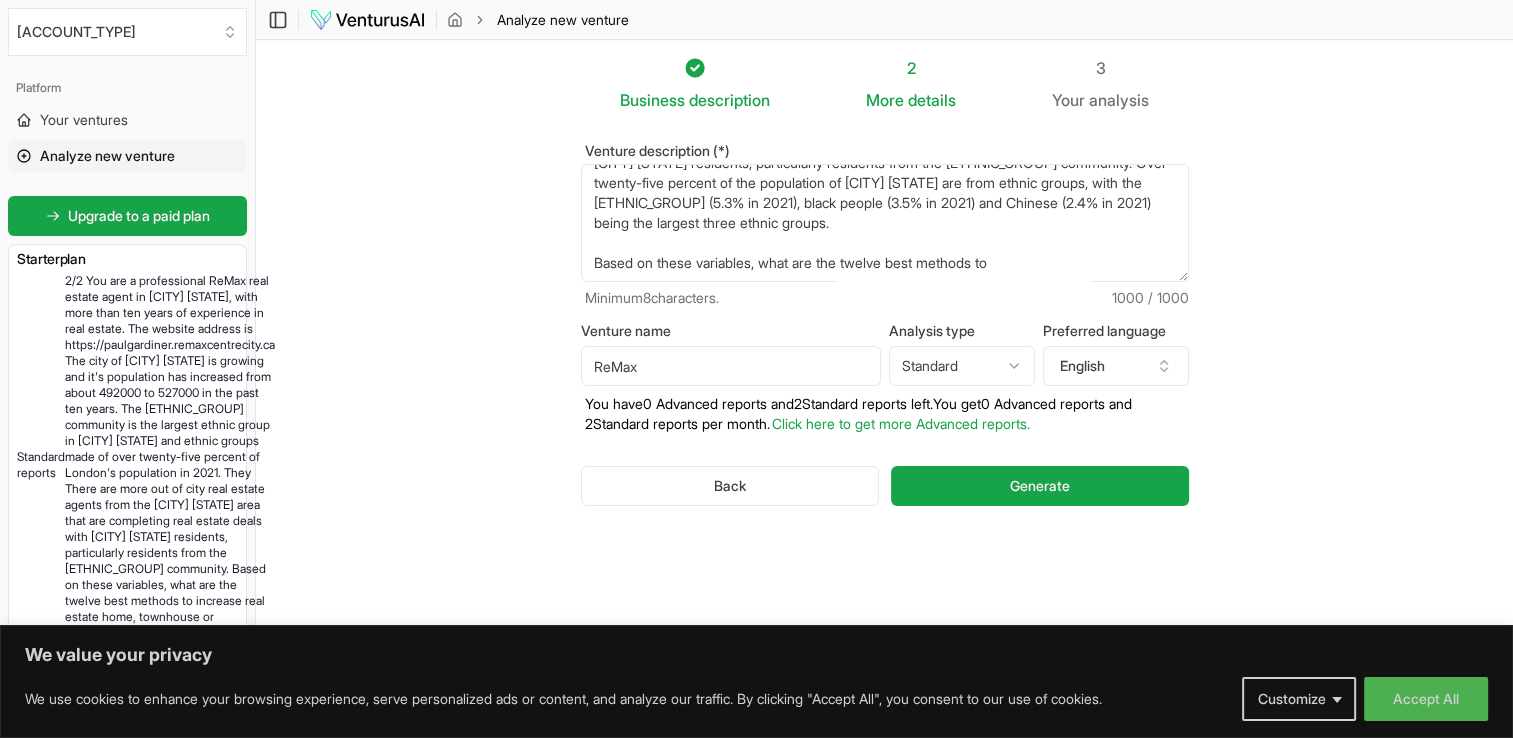 drag, startPoint x: 893, startPoint y: 267, endPoint x: 716, endPoint y: 222, distance: 182.63077 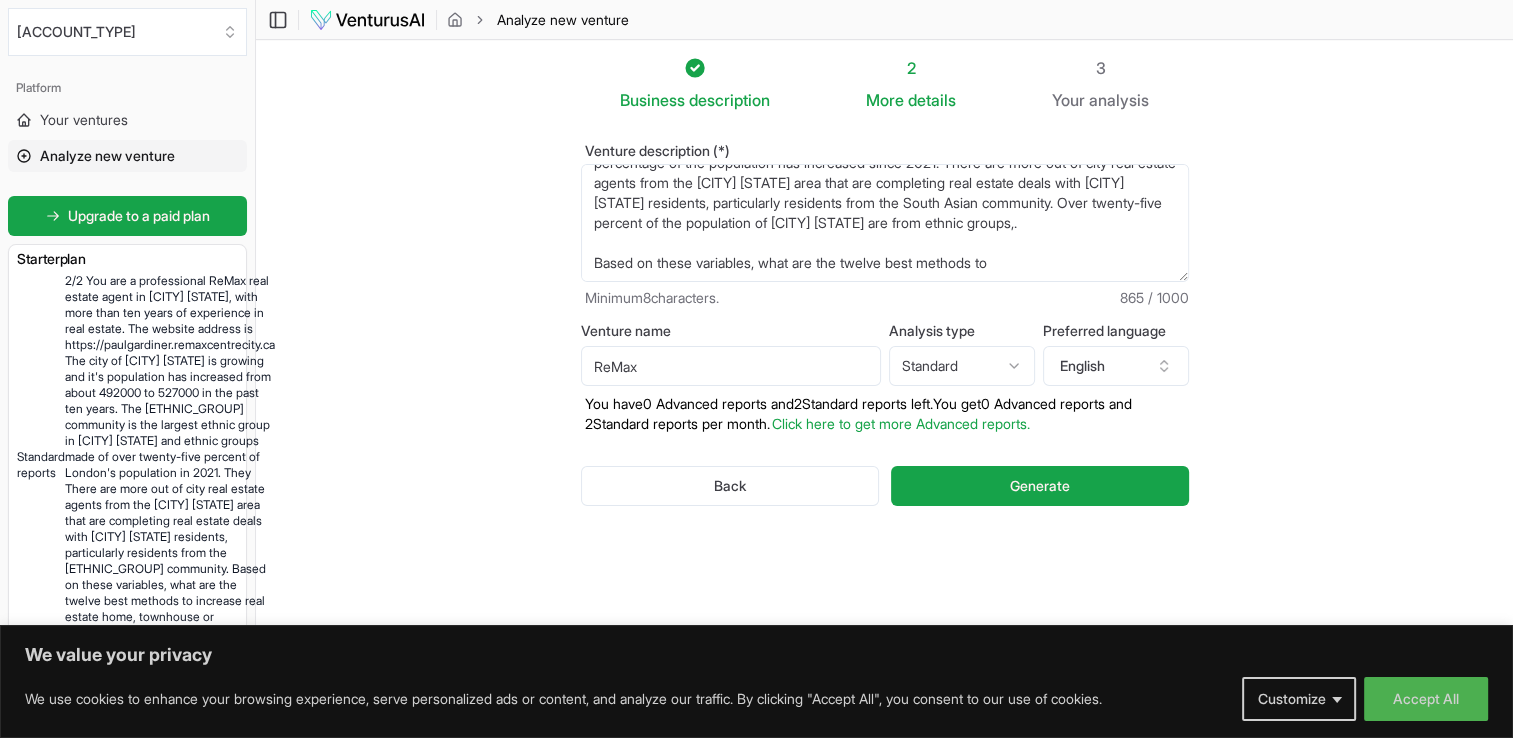 scroll, scrollTop: 160, scrollLeft: 0, axis: vertical 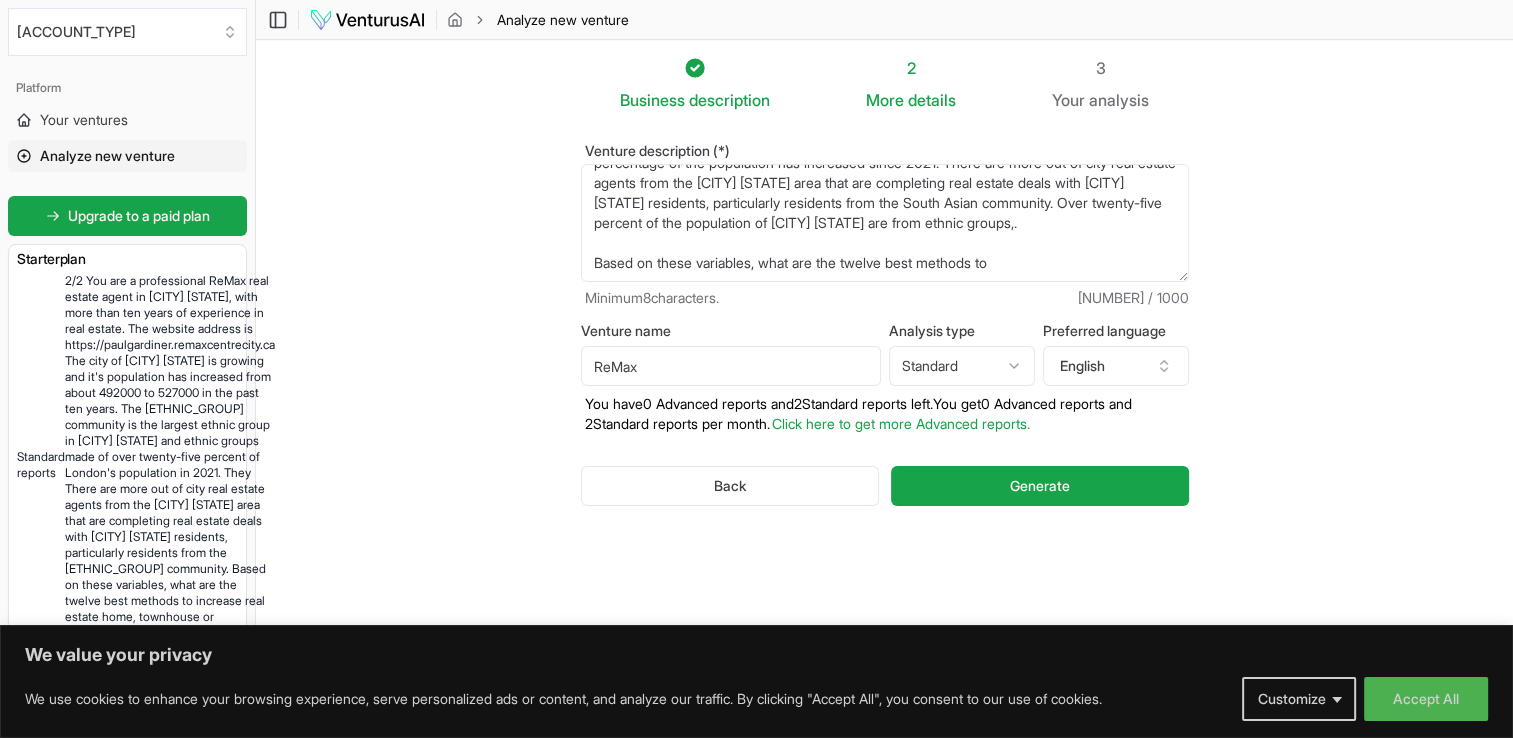 drag, startPoint x: 1008, startPoint y: 261, endPoint x: 583, endPoint y: 270, distance: 425.09528 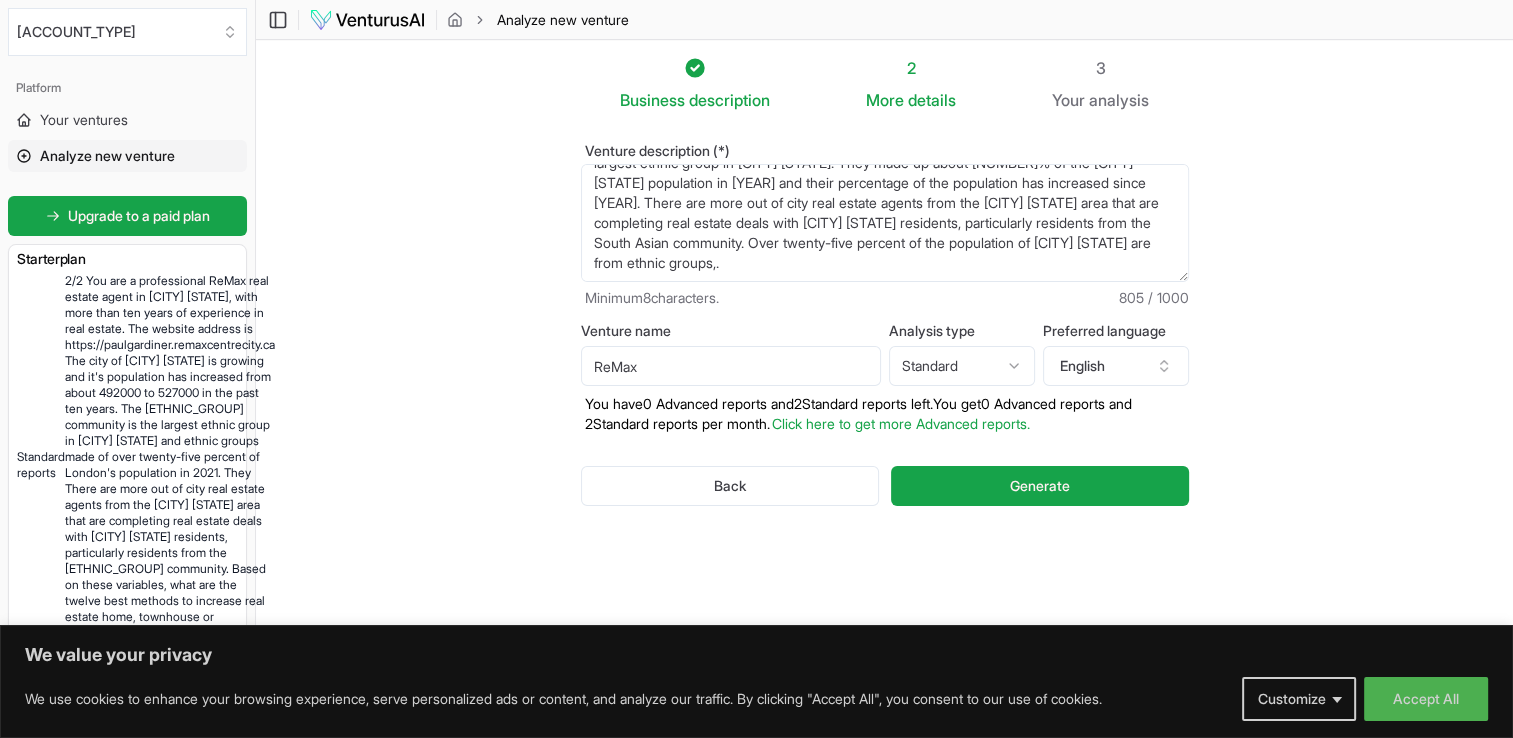 click on "You are a professional ReMax real estate agent in [CITY] [STATE], with more than ten years of experience in real estate. The website address is https://paulgardiner.remaxcentrecity.ca The city of [CITY] [STATE] is growing and it's population has increased from about [NUMBER]000 to [NUMBER]000 in the past ten years. The South Asian community is the largest ethnic group in [CITY] [STATE]. They made up about [NUMBER]% of the [CITY] [STATE] population in [YEAR] and their percentage of the population has increased since [YEAR]. There are more out of city real estate agents from the [CITY] [STATE] area that are completing real estate deals with [CITY] [STATE] residents, particularly residents from the South Asian community. Over twenty-five percent of the population of [CITY] [STATE] are from ethnic groups,." at bounding box center [885, 223] 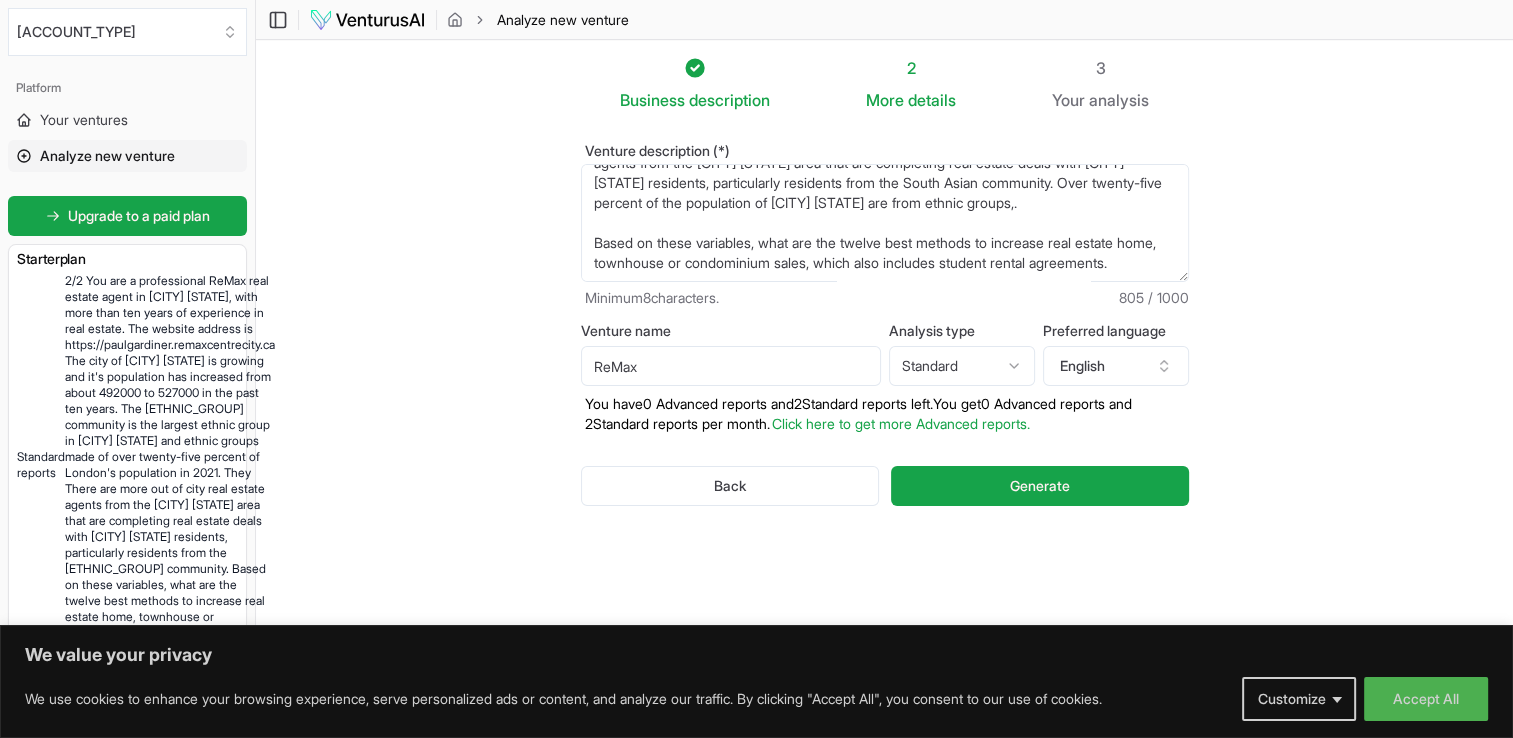 scroll, scrollTop: 190, scrollLeft: 0, axis: vertical 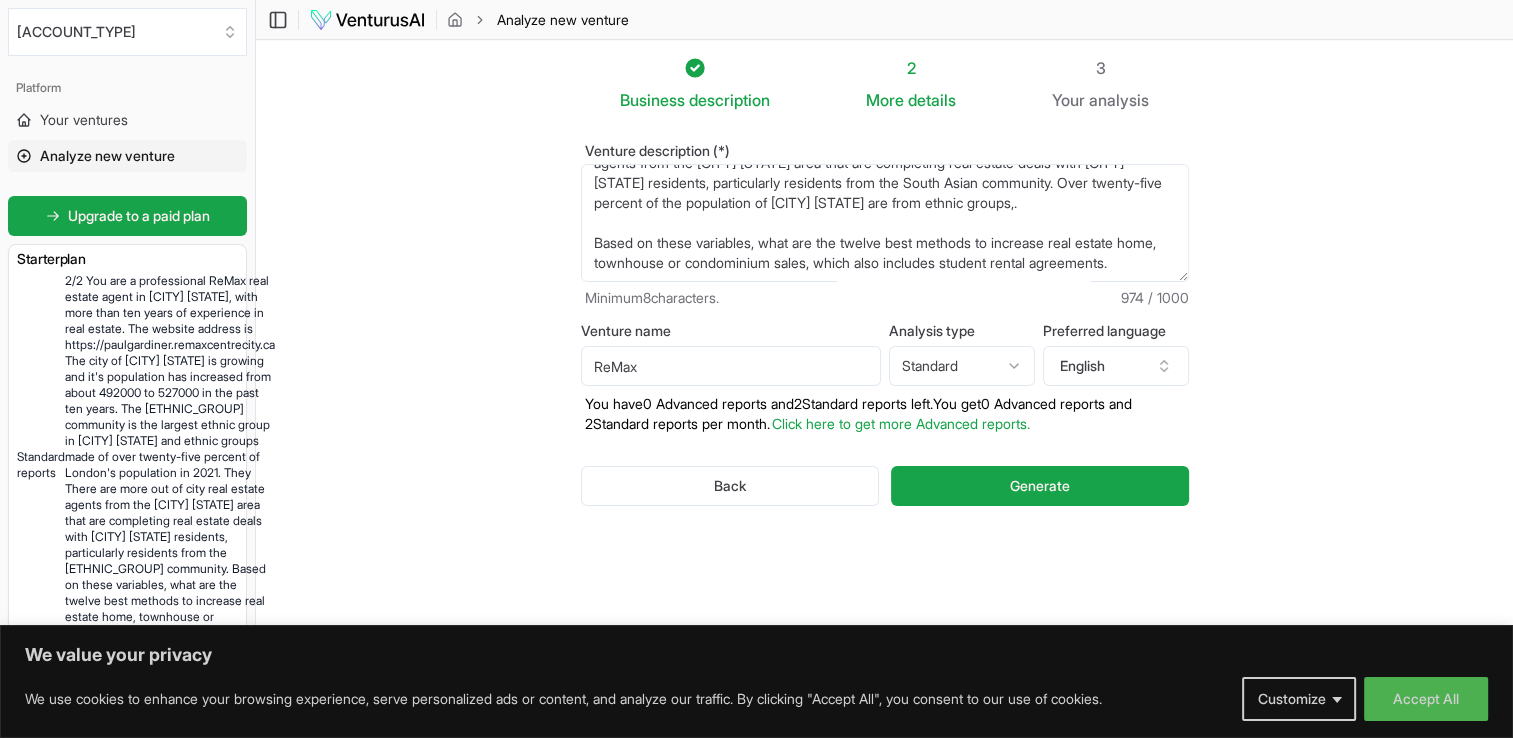 click on "You are a professional ReMax real estate agent in [CITY] [STATE], with more than ten years of experience in real estate. The website address is https://paulgardiner.remaxcentrecity.ca The city of [CITY] [STATE] is growing and it's population has increased from about [NUMBER]000 to [NUMBER]000 in the past ten years. The South Asian community is the largest ethnic group in [CITY] [STATE]. They made up about [NUMBER]% of the [CITY] [STATE] population in [YEAR] and their percentage of the population has increased since [YEAR]. There are more out of city real estate agents from the [CITY] [STATE] area that are completing real estate deals with [CITY] [STATE] residents, particularly residents from the South Asian community. Over twenty-five percent of the population of [CITY] [STATE] are from ethnic groups,." at bounding box center [885, 223] 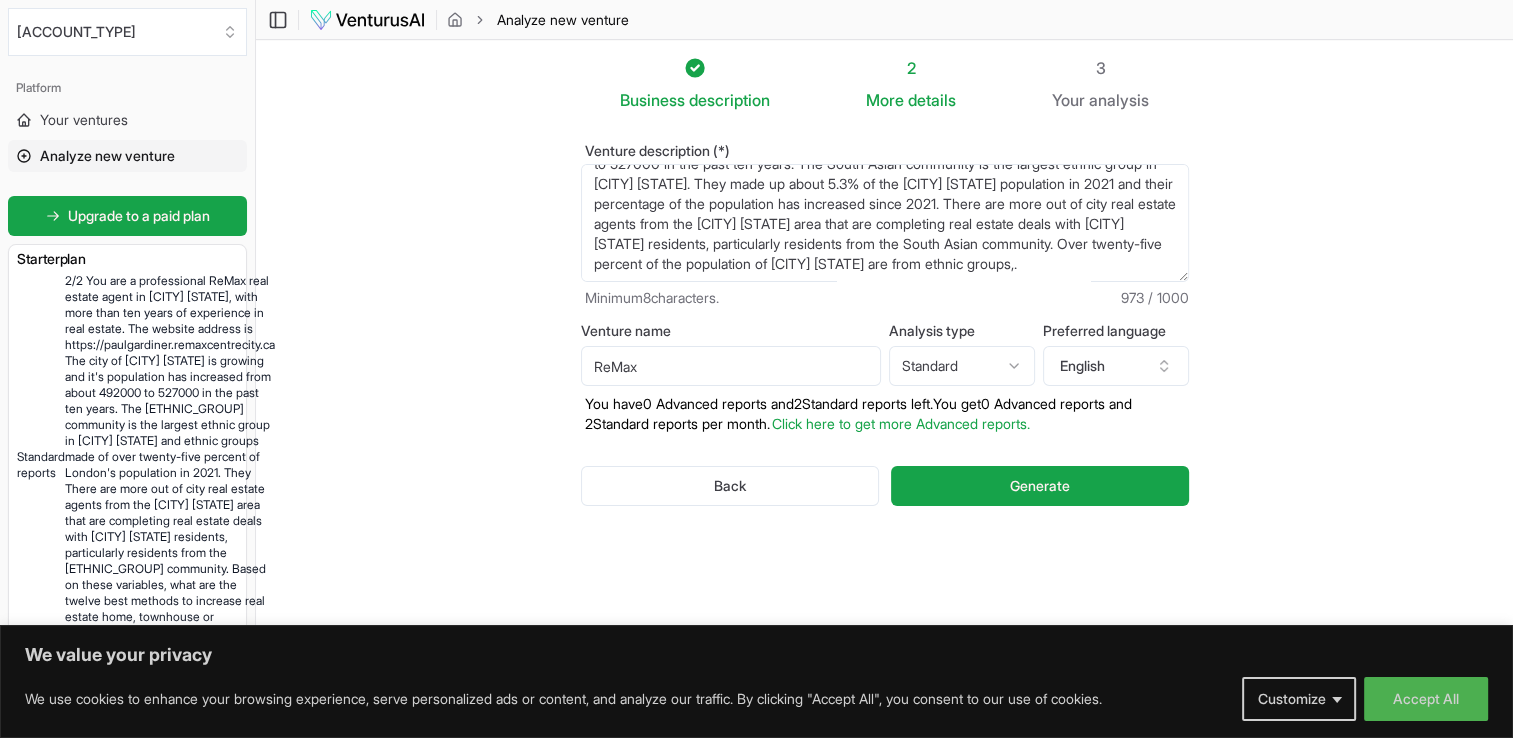 scroll, scrollTop: 88, scrollLeft: 0, axis: vertical 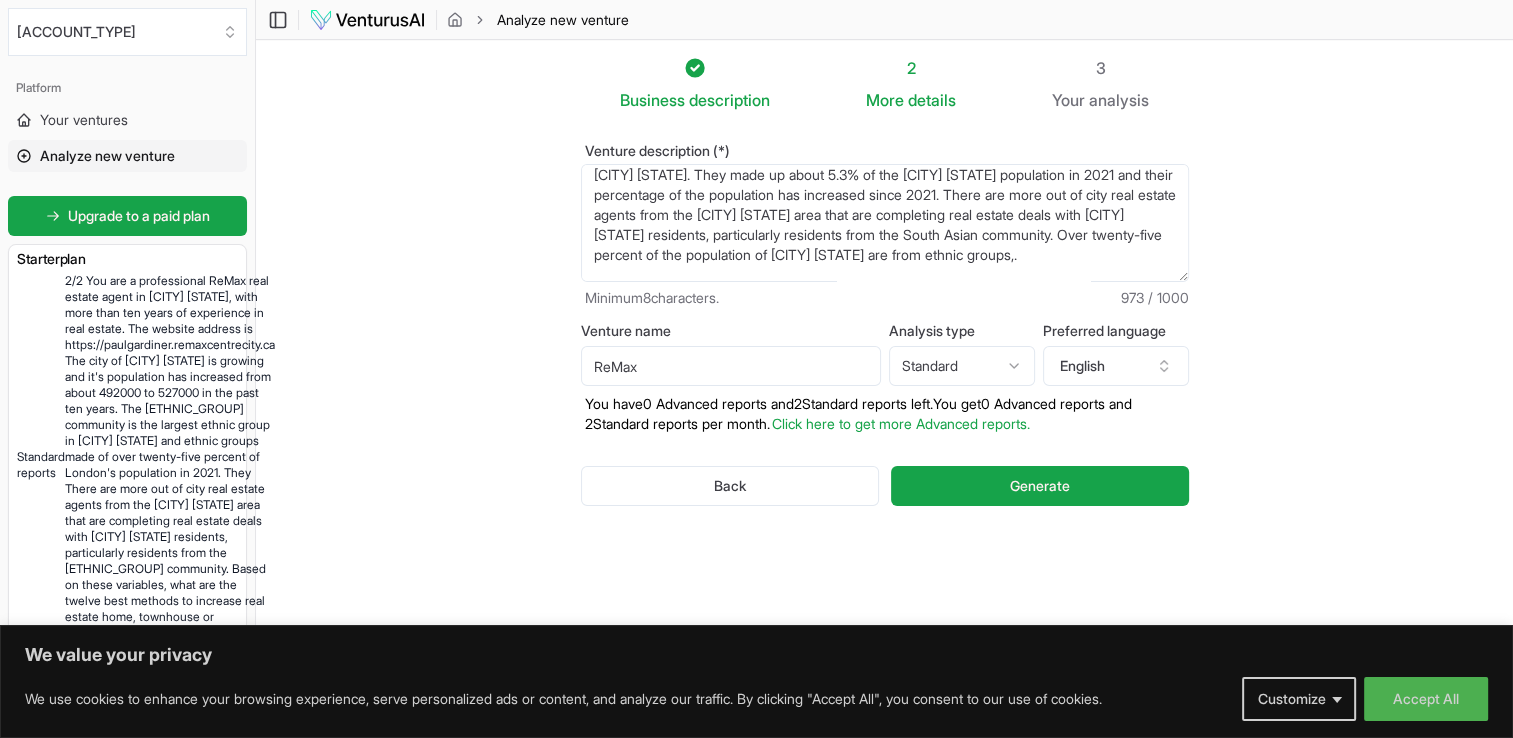 click on "You are a professional ReMax real estate agent in [CITY] [STATE], with more than ten years of experience in real estate. The website address is https://paulgardiner.remaxcentrecity.ca The city of [CITY] [STATE] is growing and it's population has increased from about [NUMBER]000 to [NUMBER]000 in the past ten years. The South Asian community is the largest ethnic group in [CITY] [STATE]. They made up about [NUMBER]% of the [CITY] [STATE] population in [YEAR] and their percentage of the population has increased since [YEAR]. There are more out of city real estate agents from the [CITY] [STATE] area that are completing real estate deals with [CITY] [STATE] residents, particularly residents from the South Asian community. Over twenty-five percent of the population of [CITY] [STATE] are from ethnic groups,." at bounding box center (885, 223) 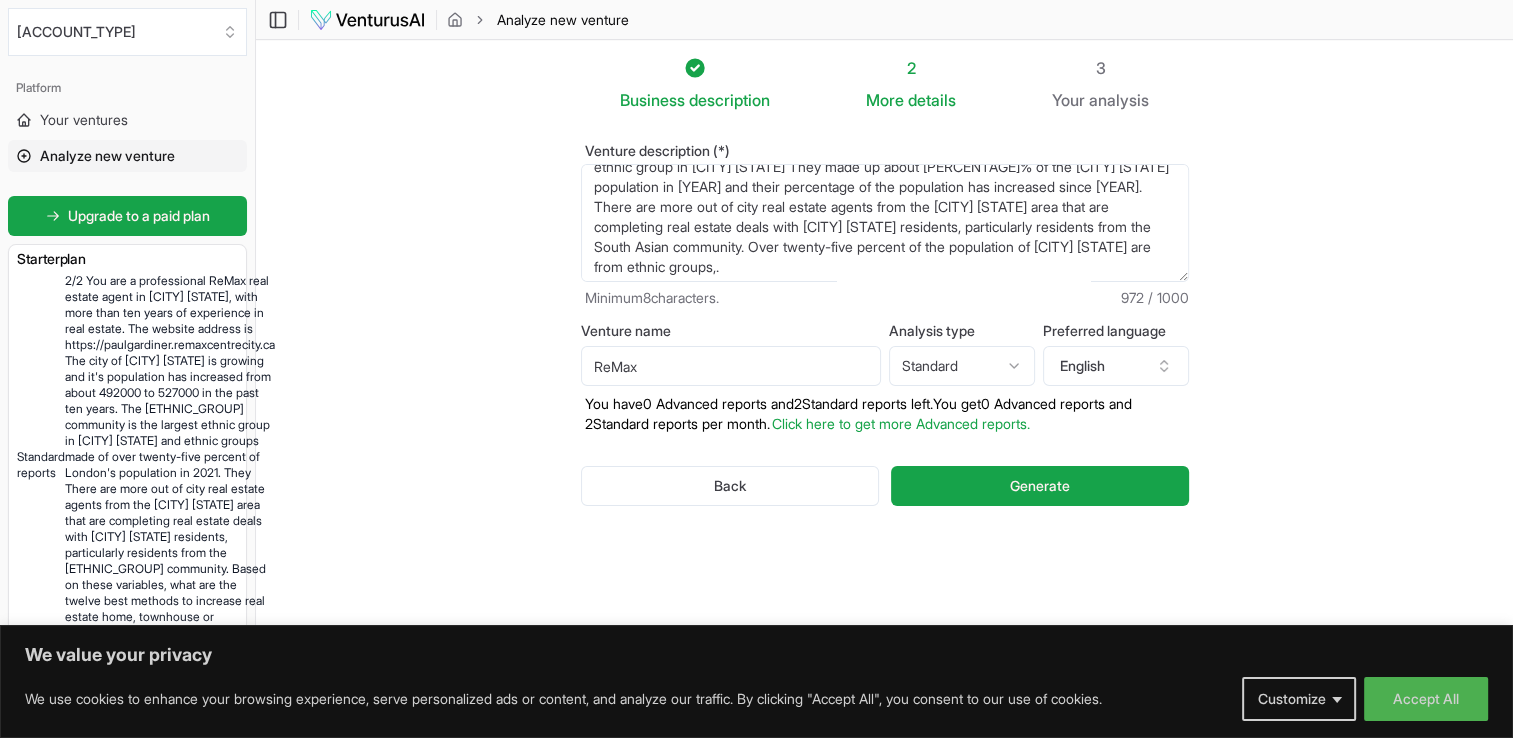 scroll, scrollTop: 105, scrollLeft: 0, axis: vertical 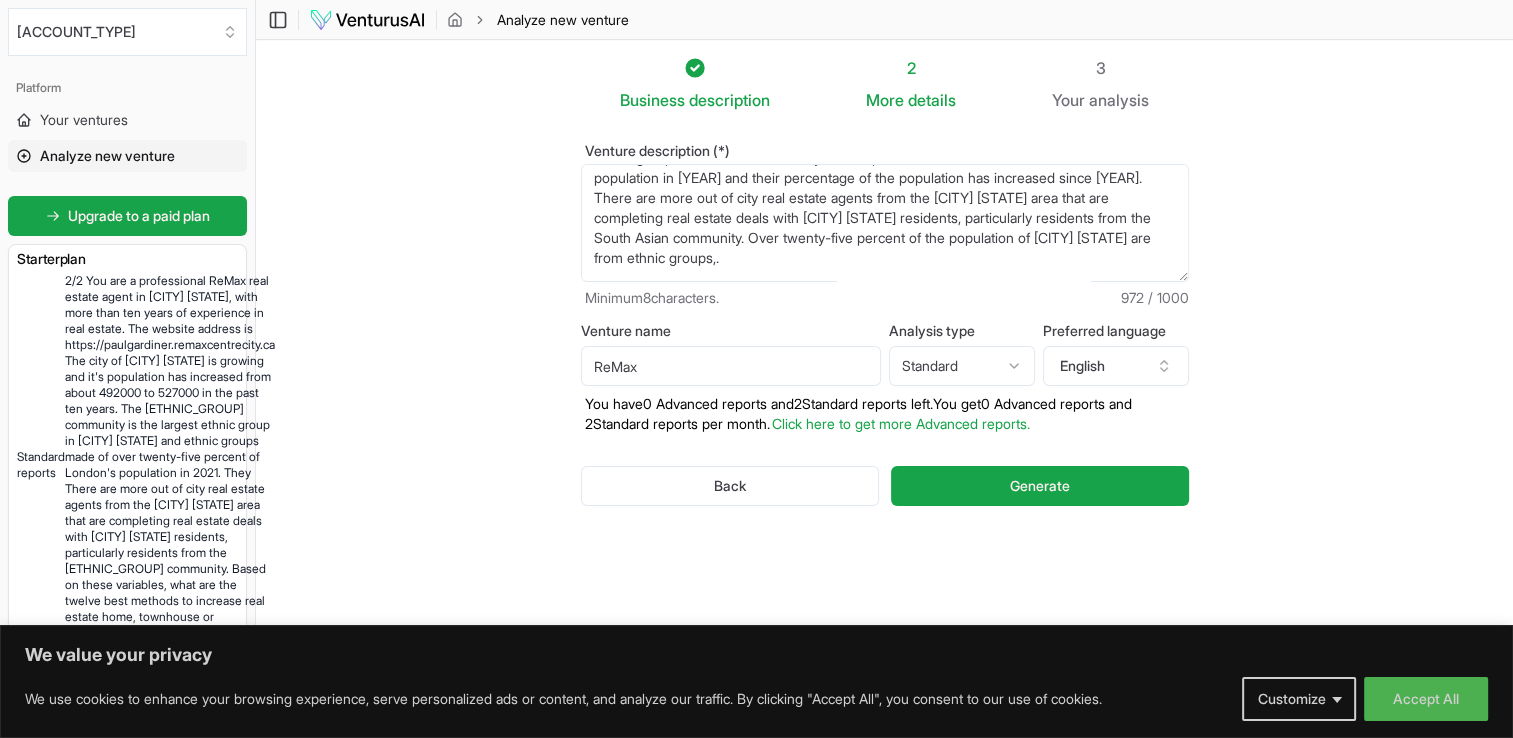 drag, startPoint x: 1088, startPoint y: 237, endPoint x: 1128, endPoint y: 254, distance: 43.462627 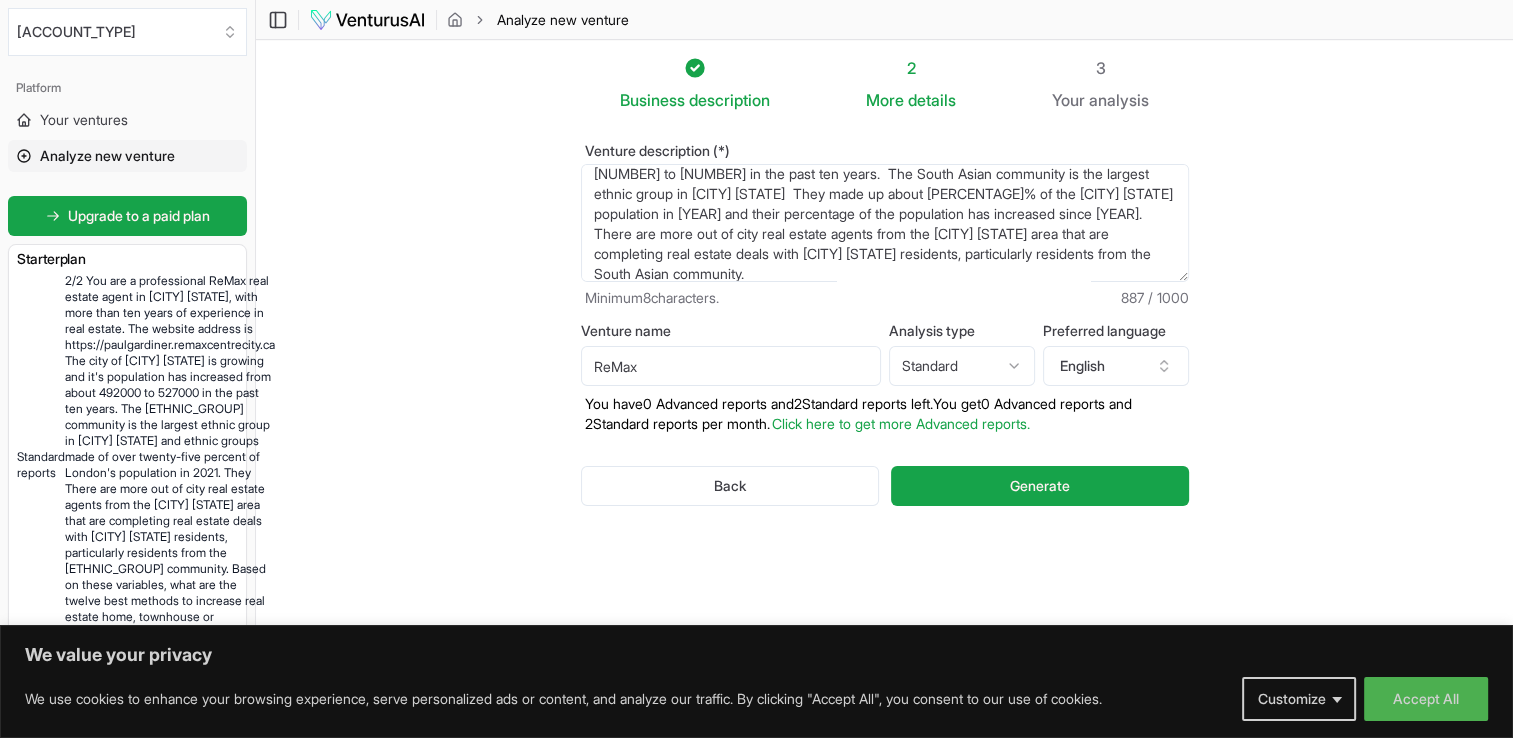 scroll, scrollTop: 44, scrollLeft: 0, axis: vertical 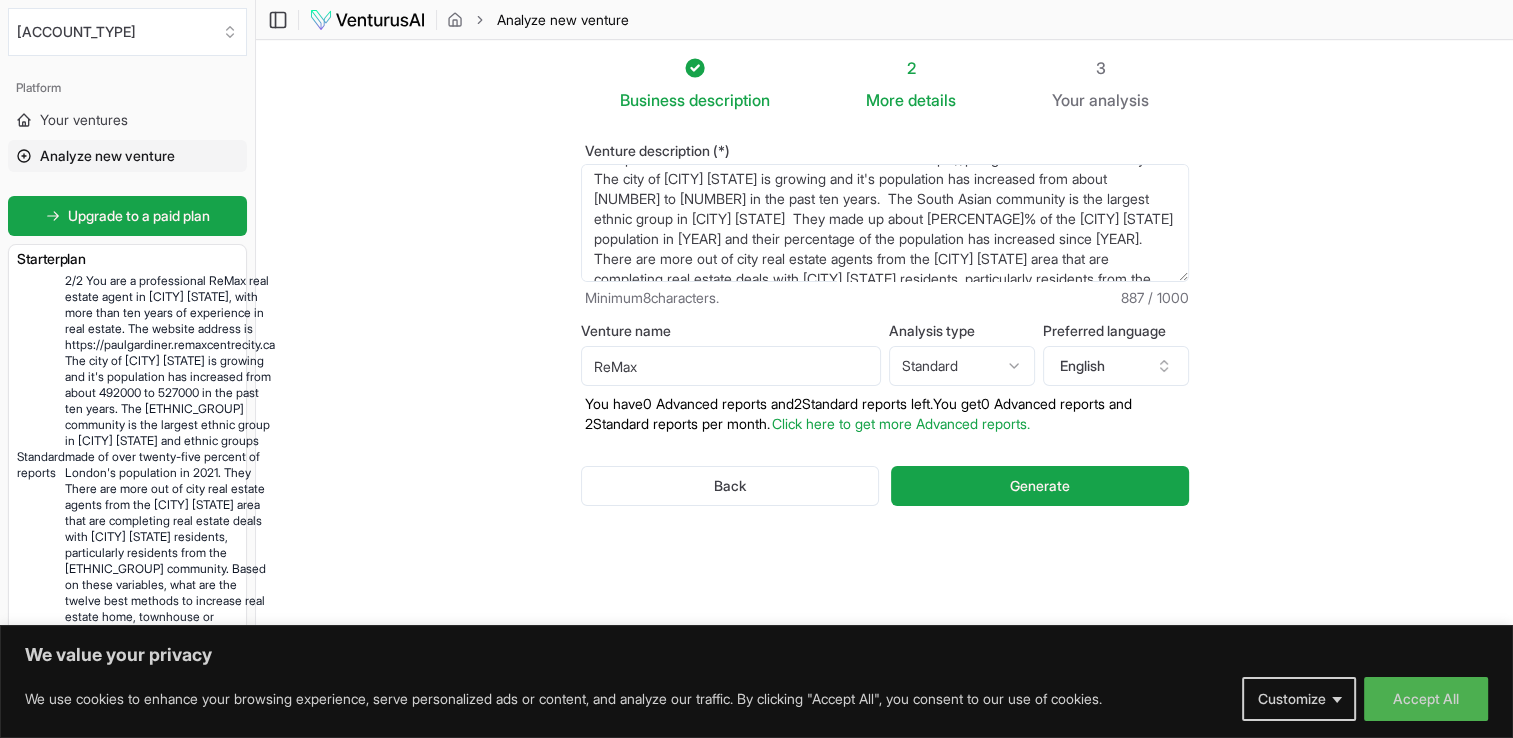 click on "You are a professional ReMax real estate agent in [CITY] [STATE], with more than ten years of experience in real estate. The website address is https://paulgardiner.remaxcentrecity.ca The city of [CITY] [STATE] is growing and it's population has increased from about [NUMBER]000 to [NUMBER]000 in the past ten years. The South Asian community is the largest ethnic group in [CITY] [STATE]. They made up about [NUMBER]% of the [CITY] [STATE] population in [YEAR] and their percentage of the population has increased since [YEAR]. There are more out of city real estate agents from the [CITY] [STATE] area that are completing real estate deals with [CITY] [STATE] residents, particularly residents from the South Asian community. Over twenty-five percent of the population of [CITY] [STATE] are from ethnic groups,." at bounding box center (885, 223) 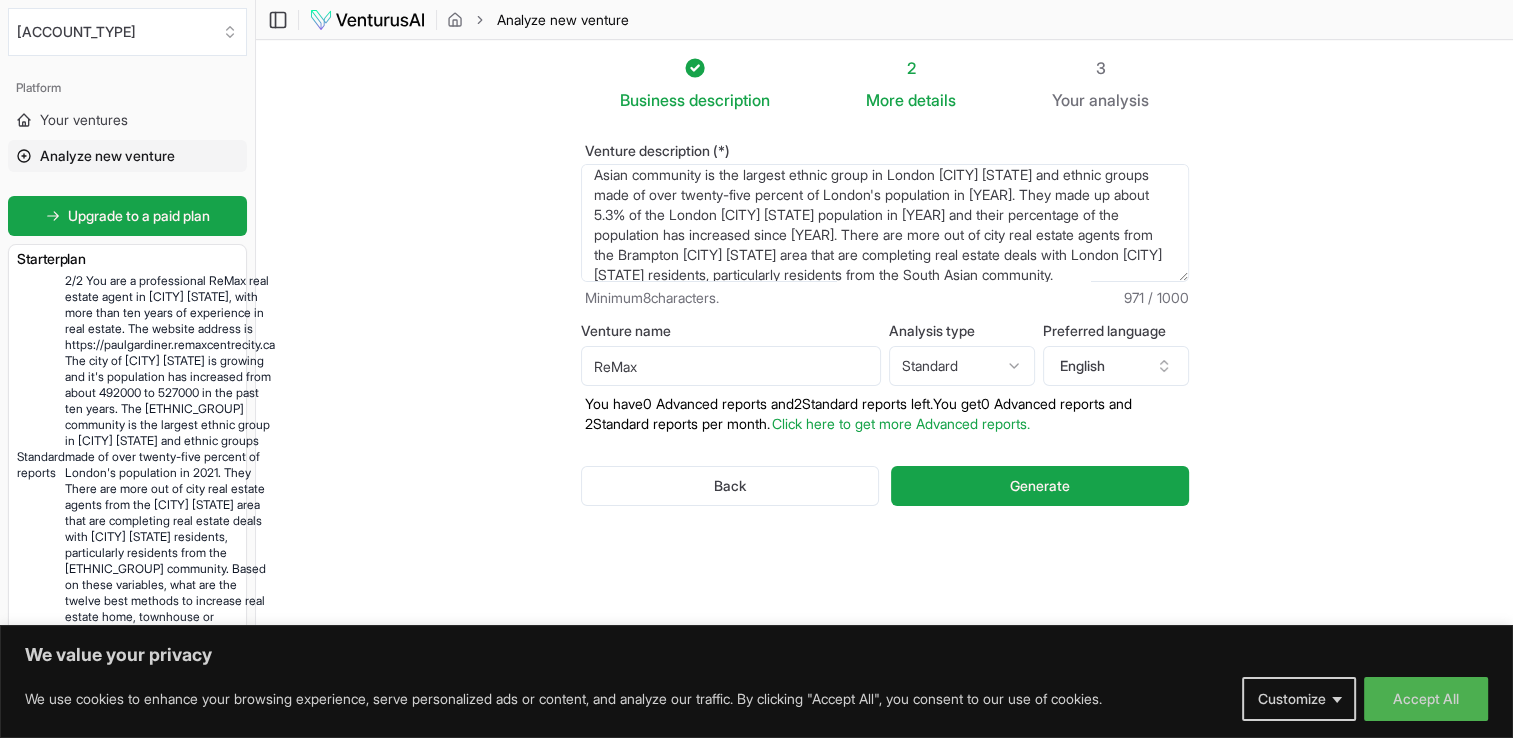 scroll, scrollTop: 92, scrollLeft: 0, axis: vertical 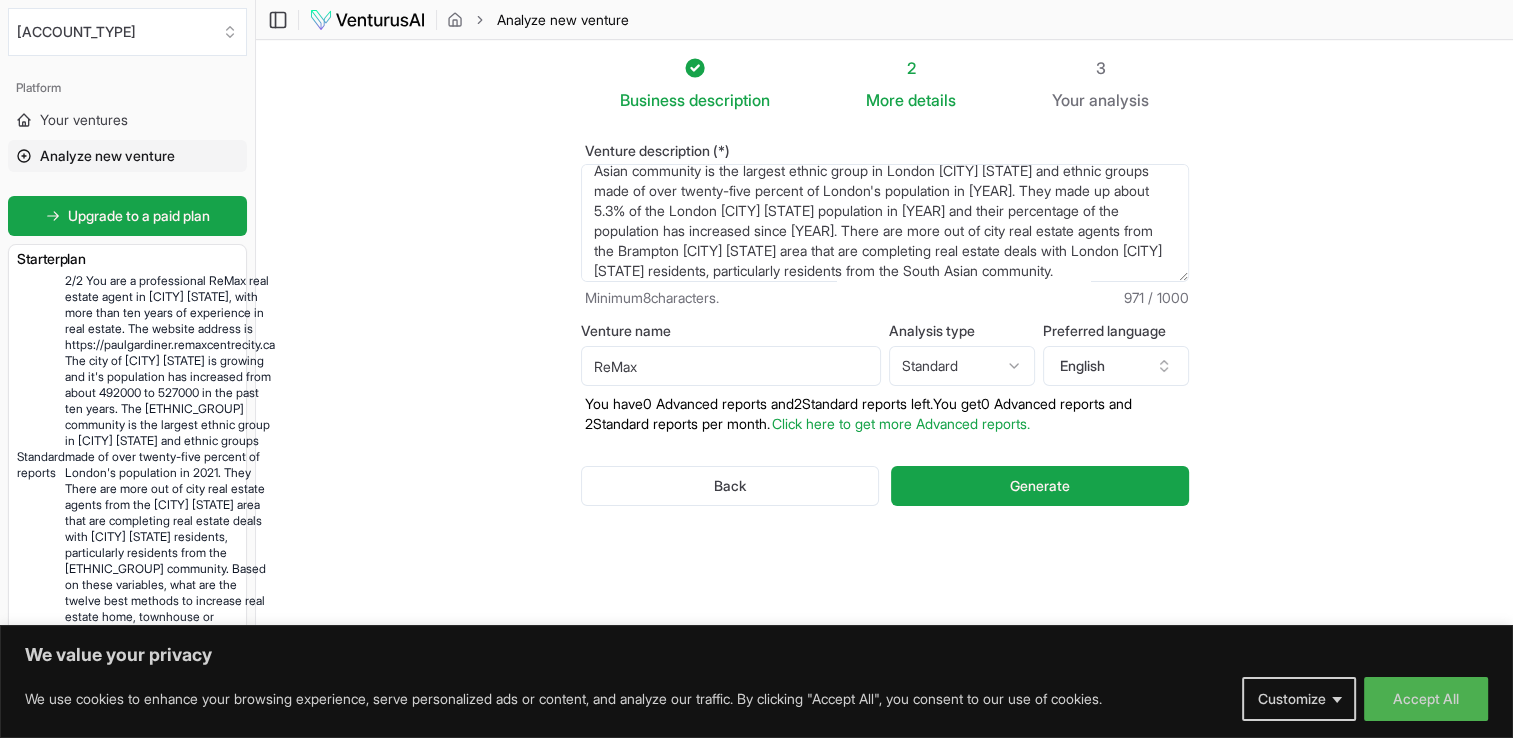 click on "You are a professional ReMax real estate agent in [CITY] [STATE], with more than ten years of experience in real estate. The website address is https://paulgardiner.remaxcentrecity.ca The city of [CITY] [STATE] is growing and it's population has increased from about [NUMBER]000 to [NUMBER]000 in the past ten years. The South Asian community is the largest ethnic group in [CITY] [STATE]. They made up about [NUMBER]% of the [CITY] [STATE] population in [YEAR] and their percentage of the population has increased since [YEAR]. There are more out of city real estate agents from the [CITY] [STATE] area that are completing real estate deals with [CITY] [STATE] residents, particularly residents from the South Asian community. Over twenty-five percent of the population of [CITY] [STATE] are from ethnic groups,." at bounding box center [885, 223] 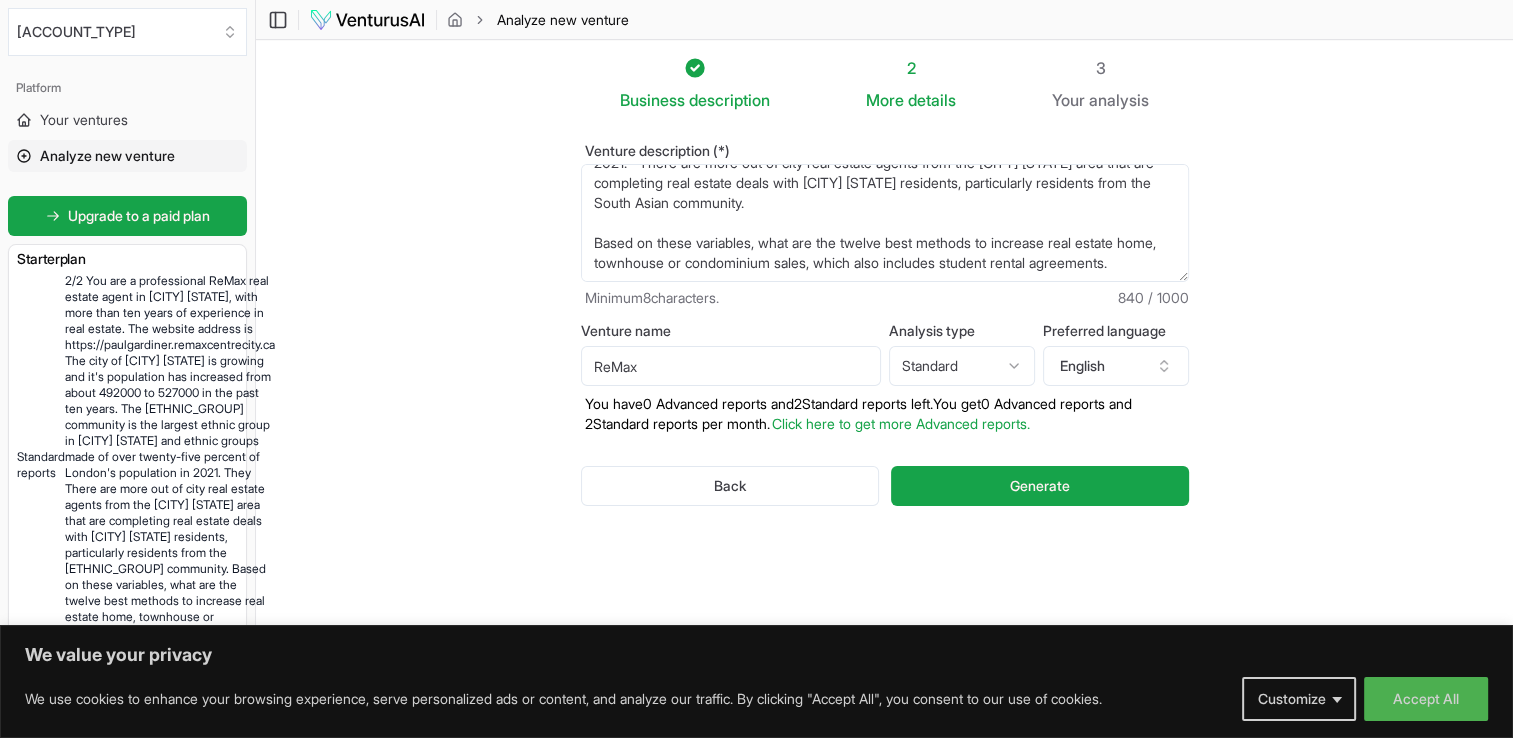 scroll, scrollTop: 160, scrollLeft: 0, axis: vertical 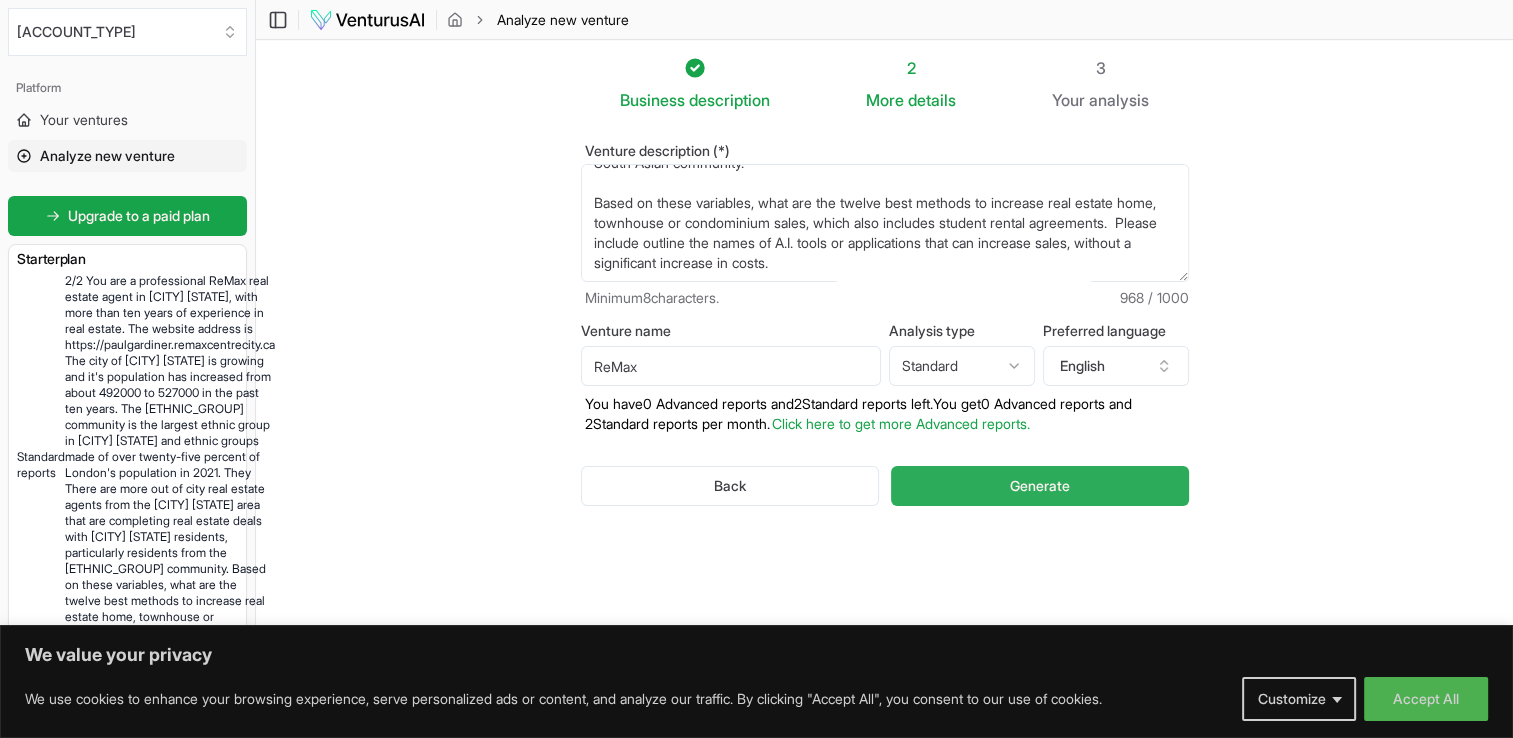 type on "You are a professional ReMax real estate agent in [CITY] [STATE], with more than ten years of experience in real estate. The website address is https://paulgardiner.remaxcentrecity.ca  The city of [CITY] [STATE] is growing and it's population has increased from about 492000 to 527000 in the past ten years.  The South Asian community is the largest ethnic group in [CITY] [STATE] and ethnic groups made of over twenty-five percent of [CITY]'s population in [YEAR].   There are more out of city real estate agents from the [CITY] [STATE] area that are completing real estate deals with [CITY] [STATE] residents, particularly residents from the South Asian community.
Based on these variables, what are the twelve best methods to increase real estate home, townhouse or condominium sales, which also includes student rental agreements.  Please include outline the names of A.I. tools or applications that can increase sales, without a significant increase in costs." 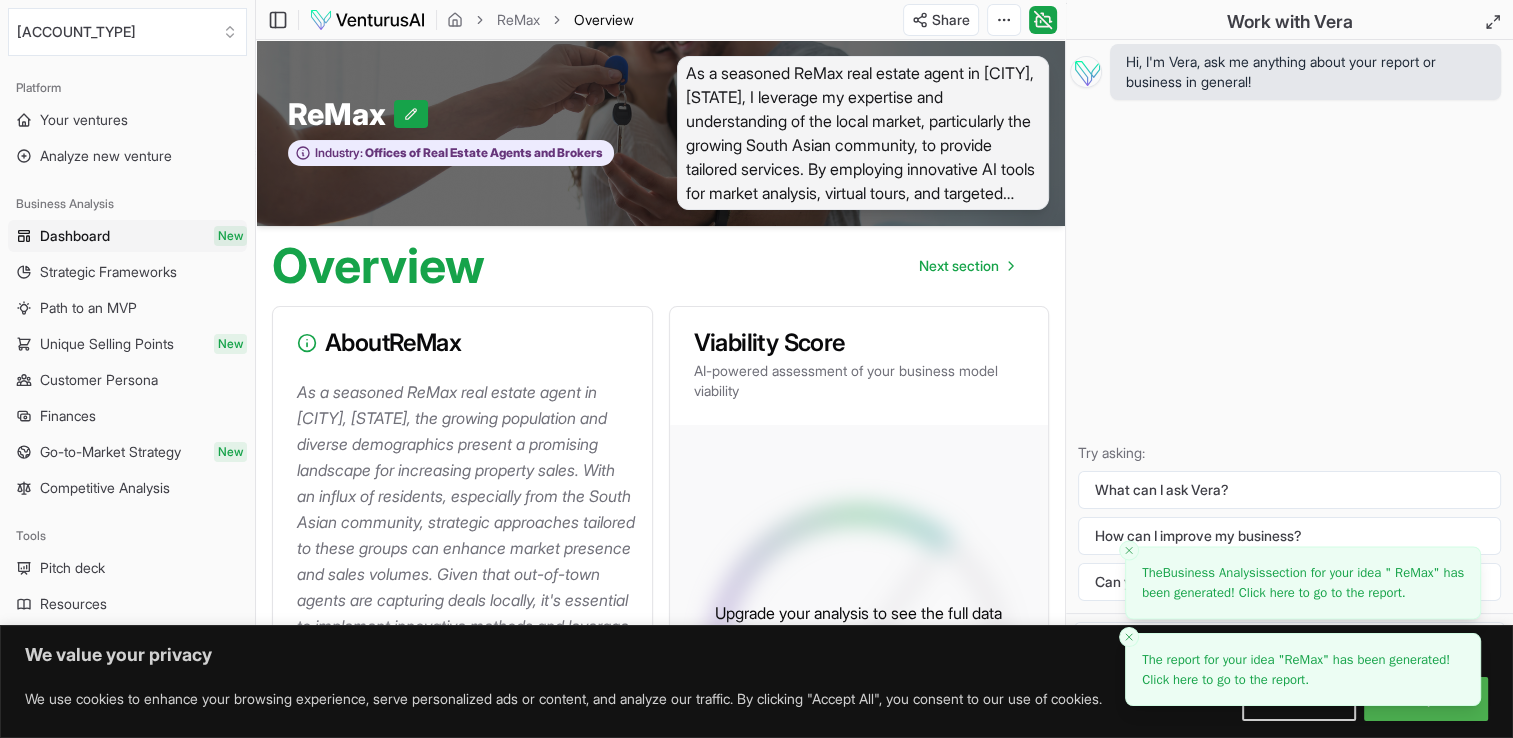 click 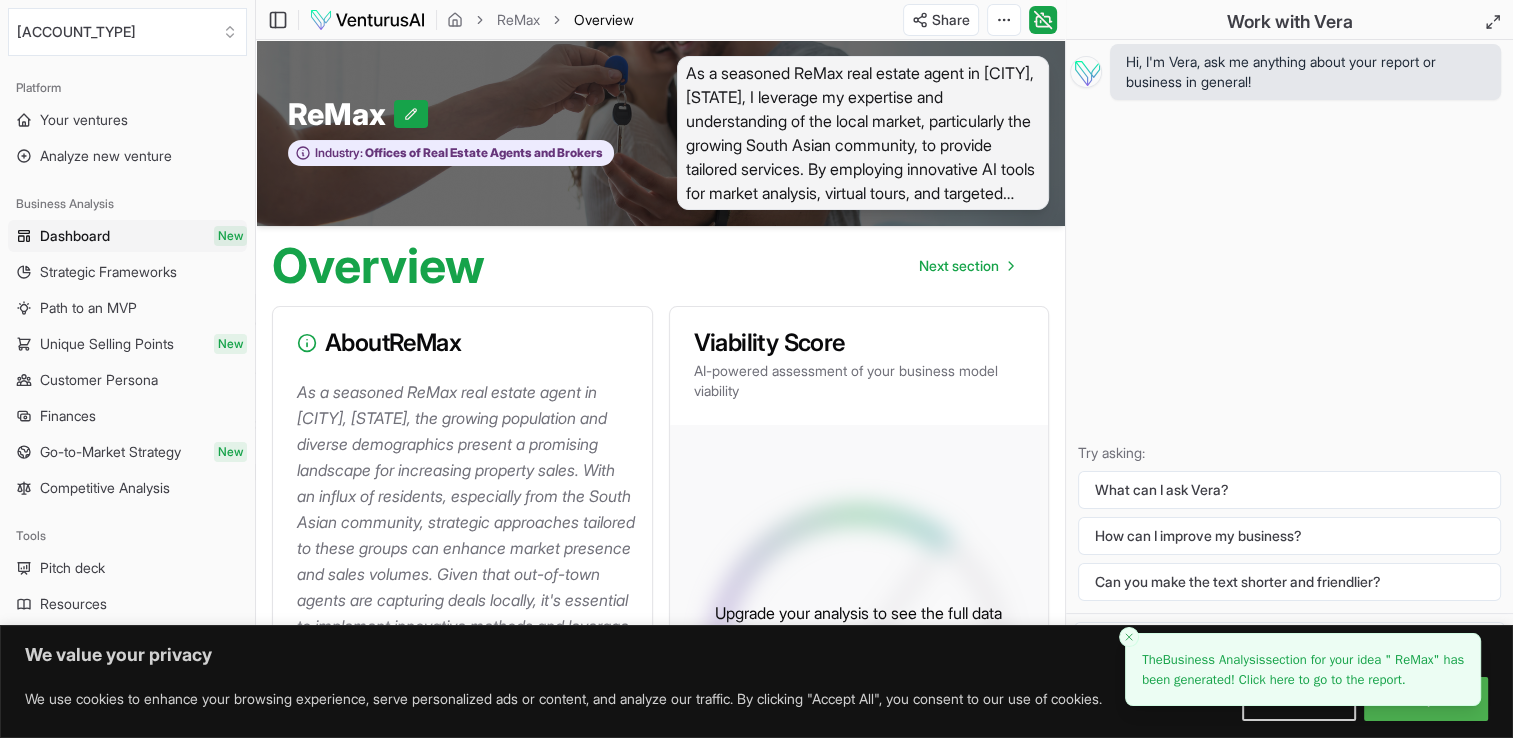 click at bounding box center (1129, 637) 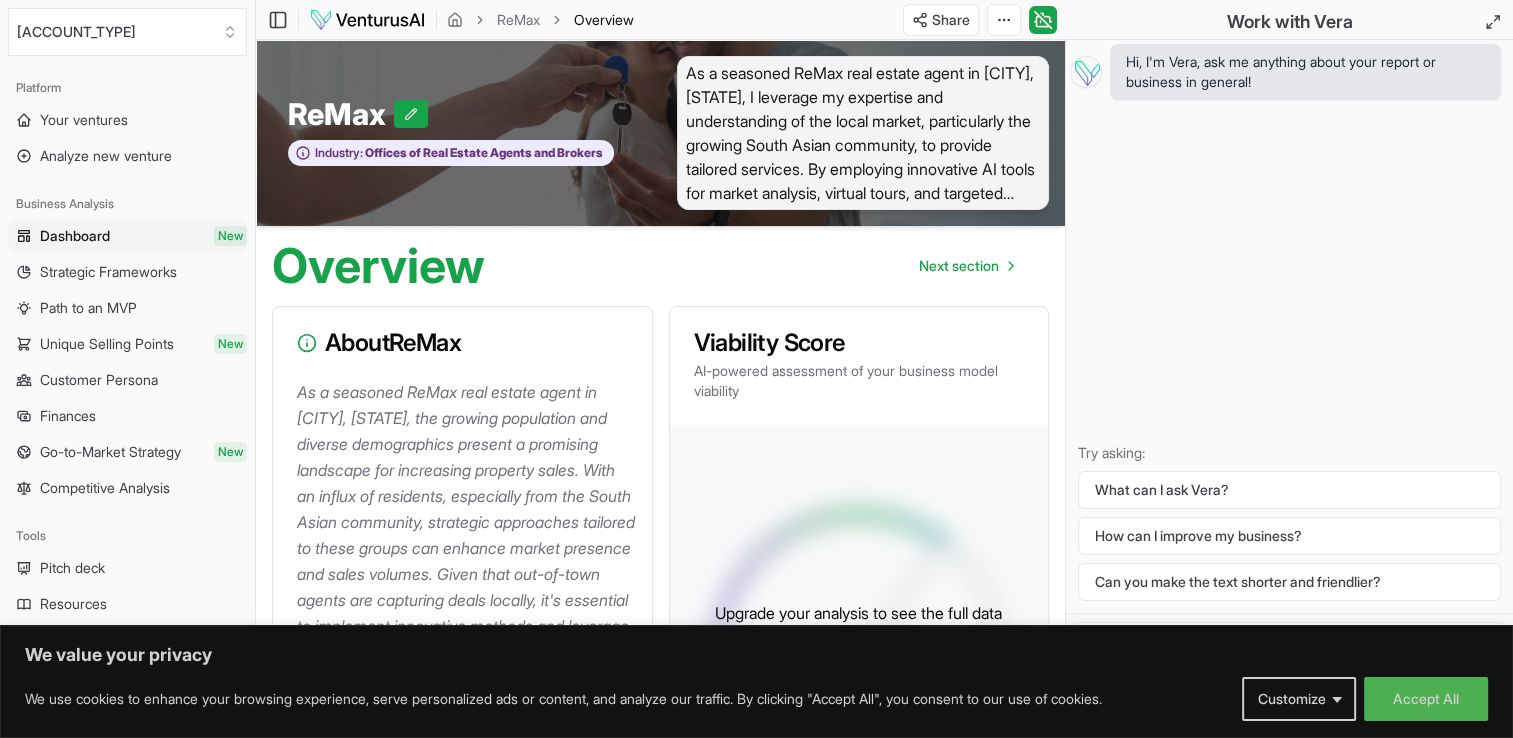 click on "Customize" at bounding box center (1299, 699) 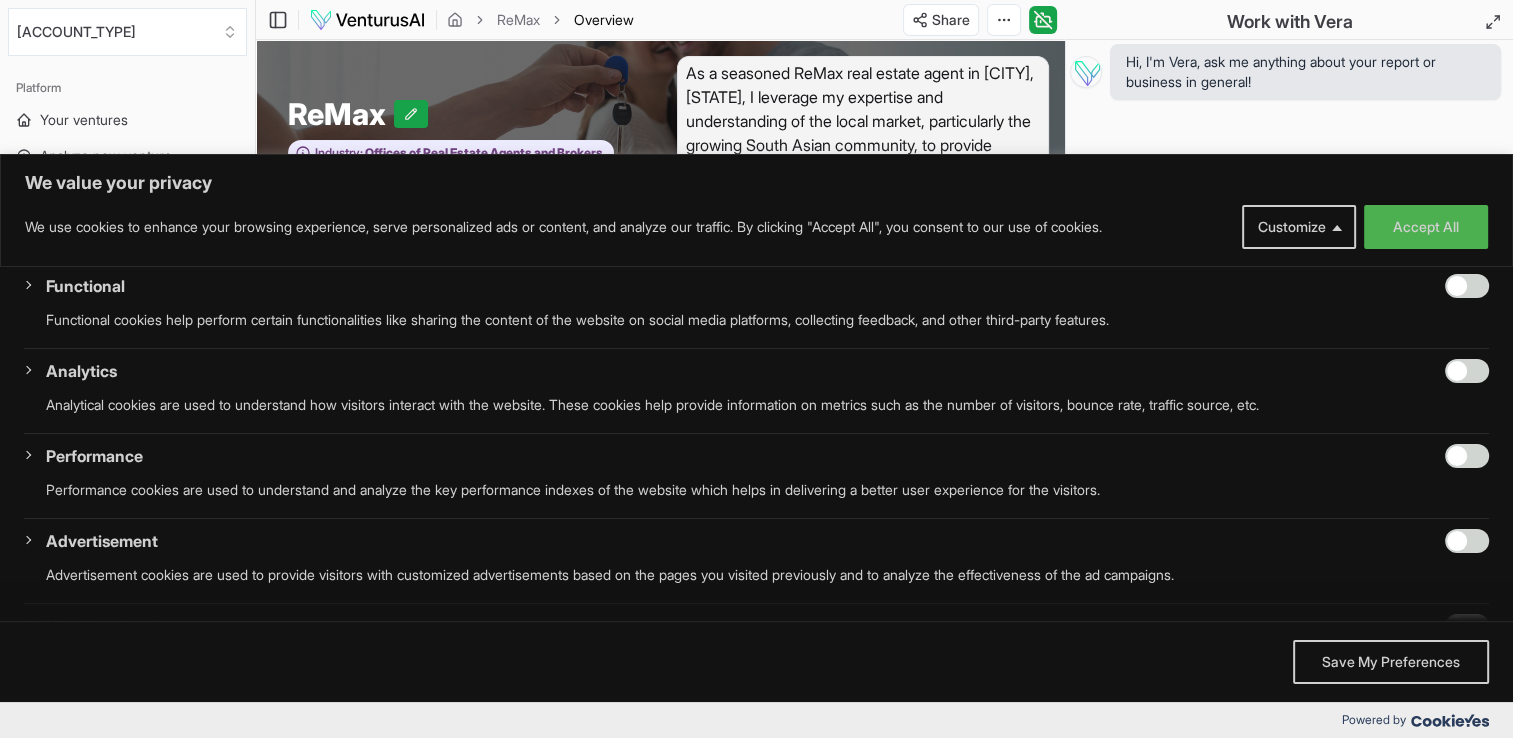 scroll, scrollTop: 203, scrollLeft: 0, axis: vertical 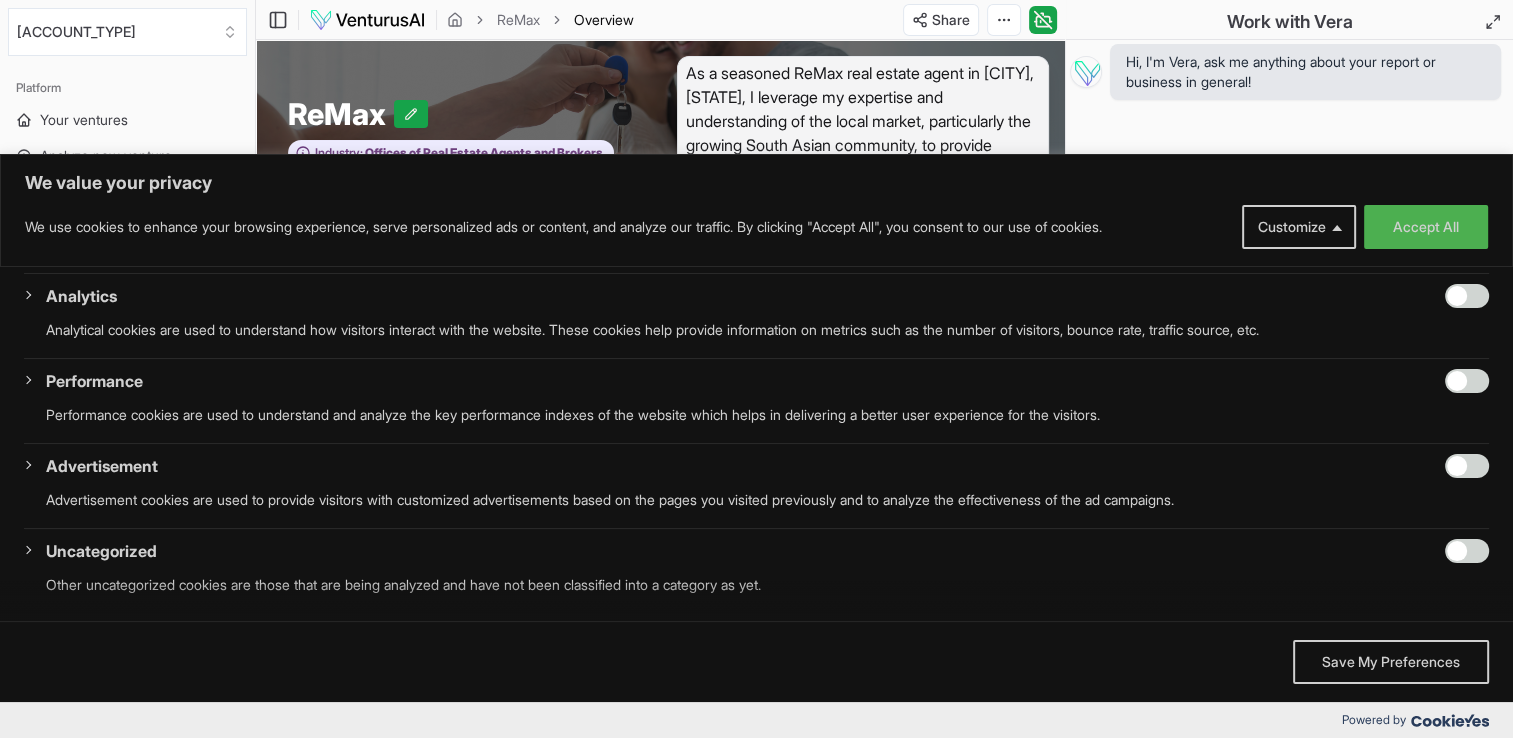 drag, startPoint x: 1474, startPoint y: 588, endPoint x: 163, endPoint y: 68, distance: 1410.362 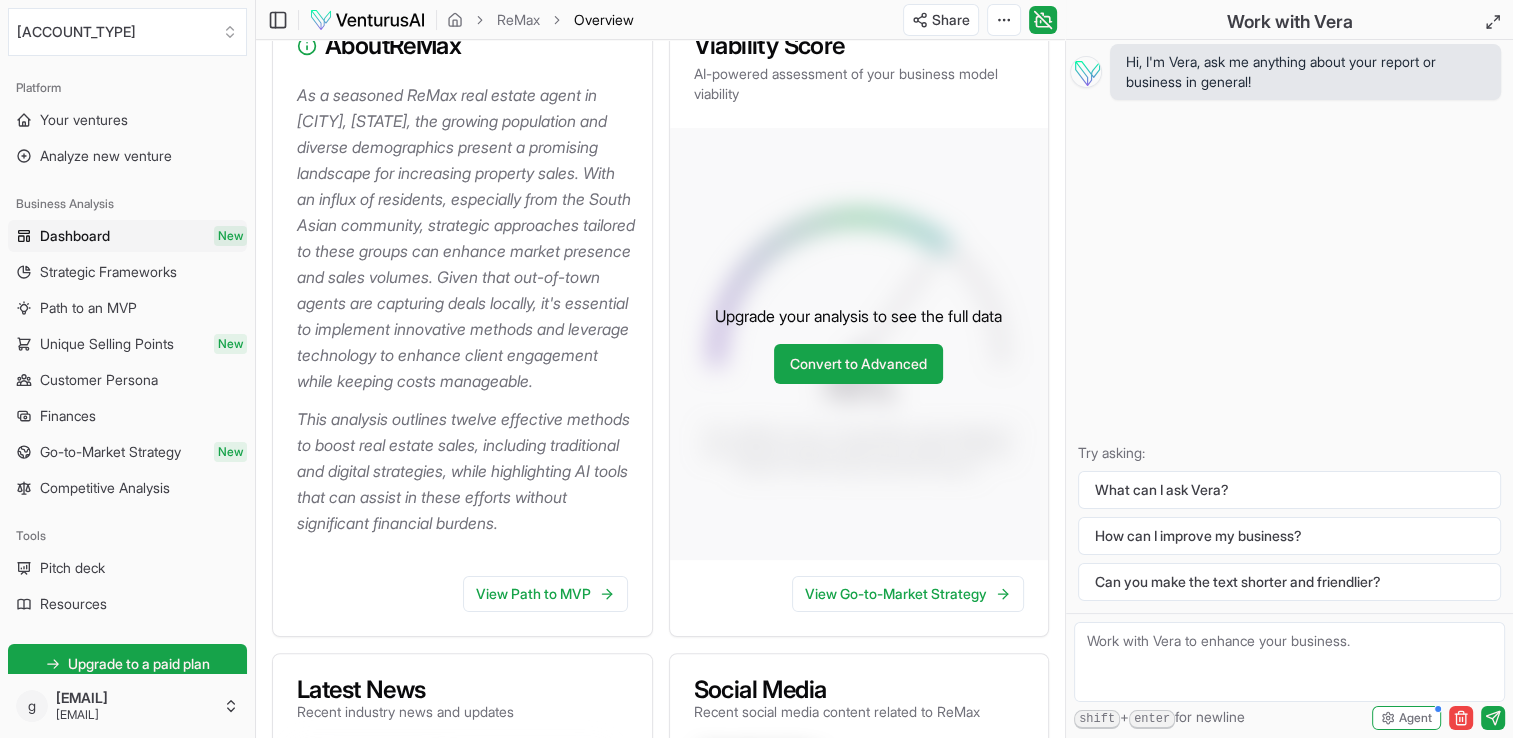 scroll, scrollTop: 304, scrollLeft: 0, axis: vertical 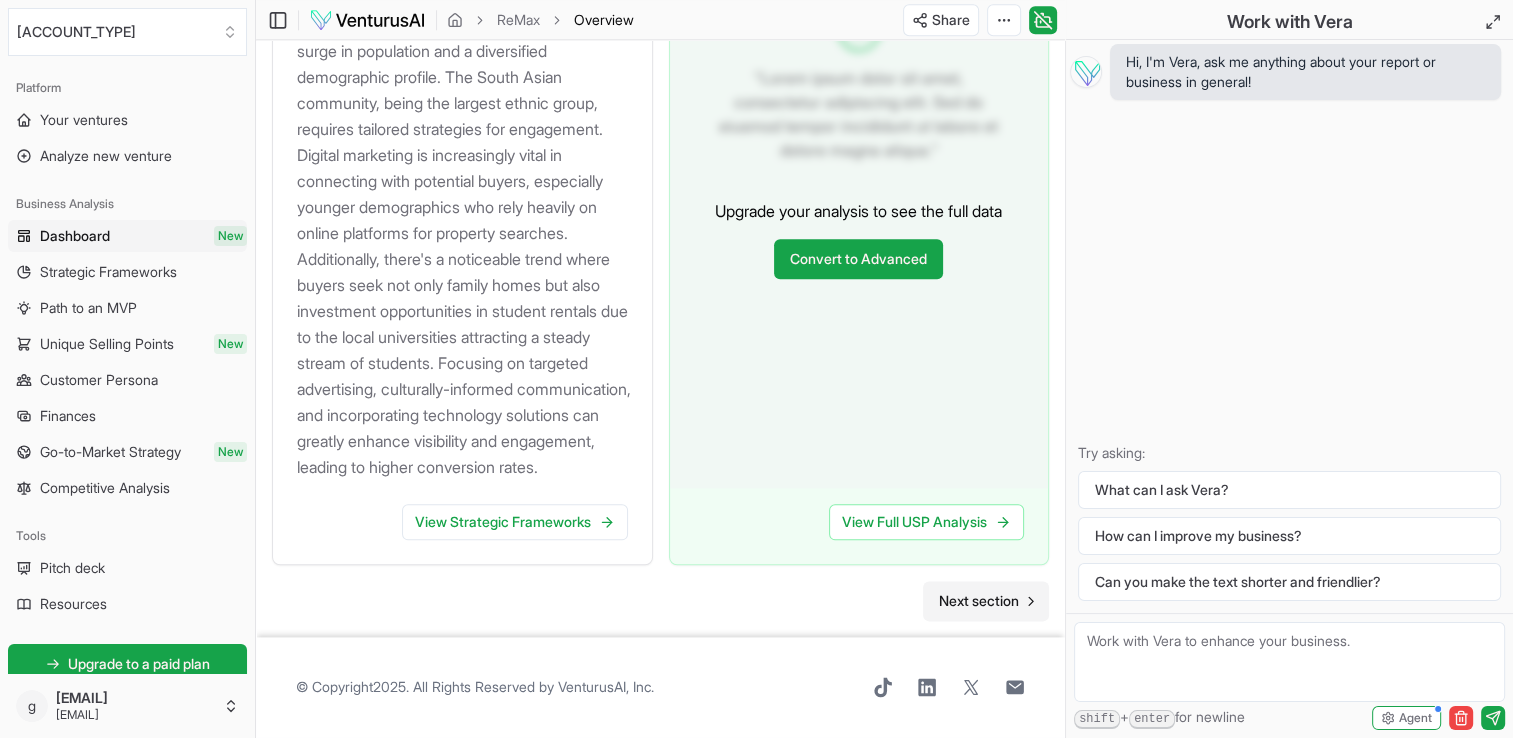 click on "Next section" at bounding box center [979, 601] 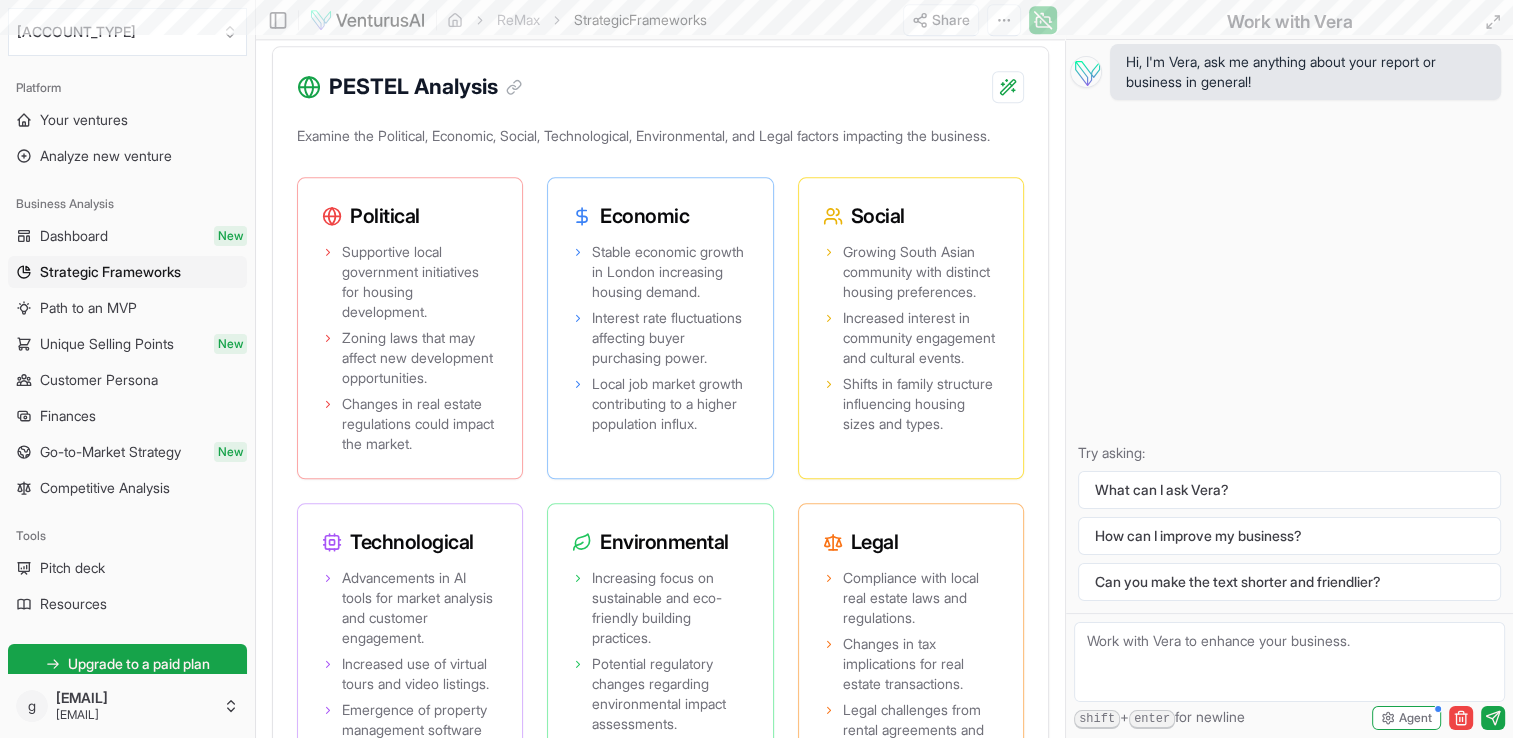 scroll, scrollTop: 0, scrollLeft: 0, axis: both 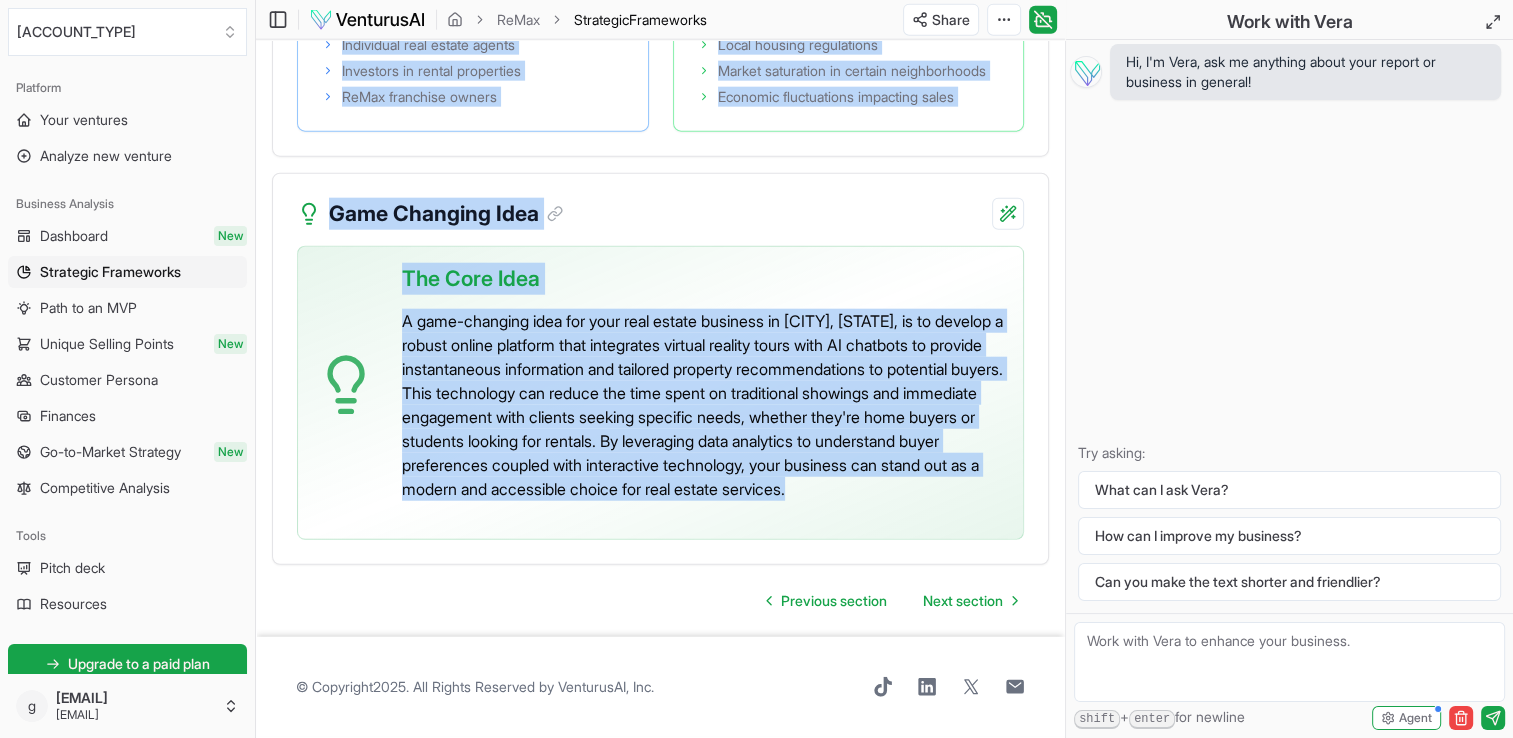 drag, startPoint x: 276, startPoint y: 266, endPoint x: 803, endPoint y: 536, distance: 592.13934 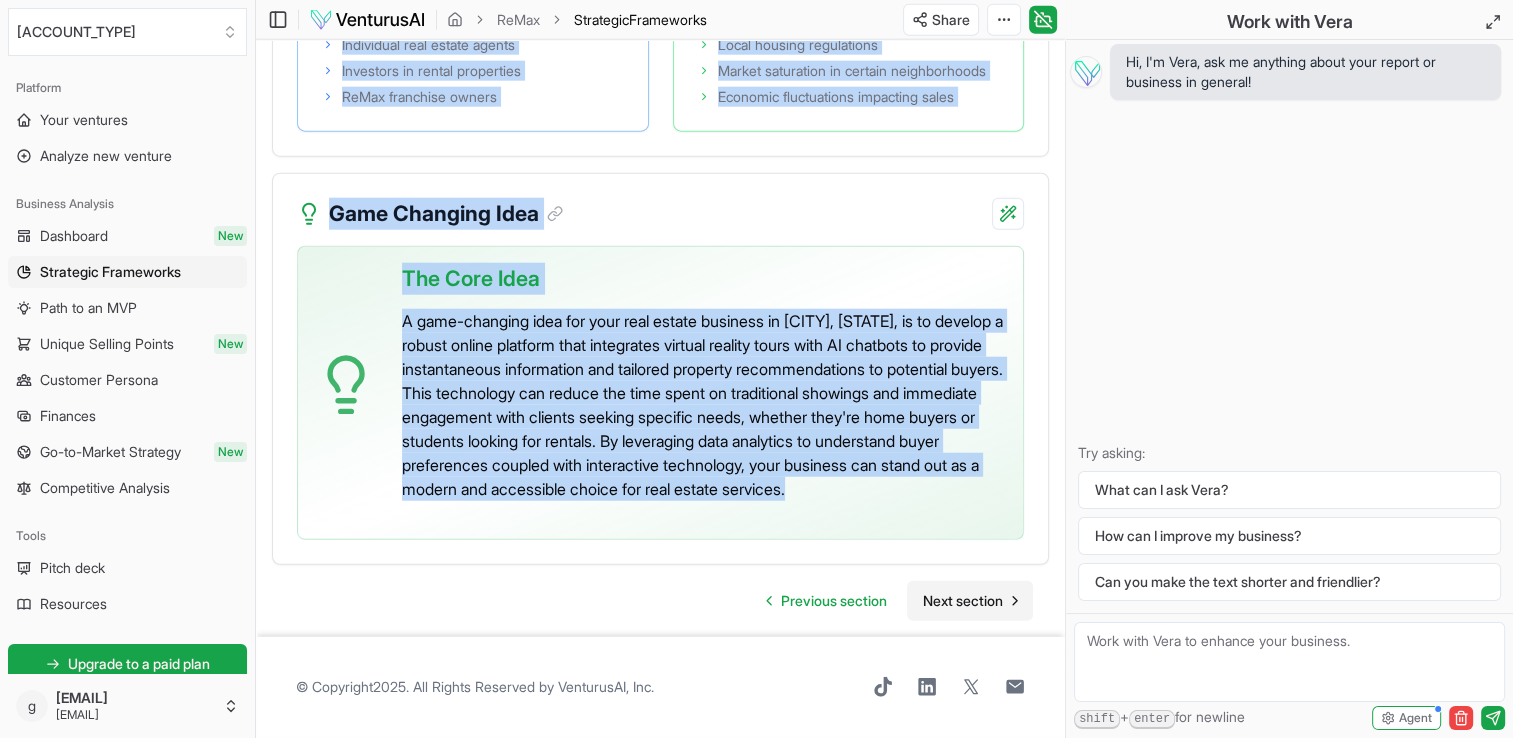 click on "Next section" at bounding box center (970, 601) 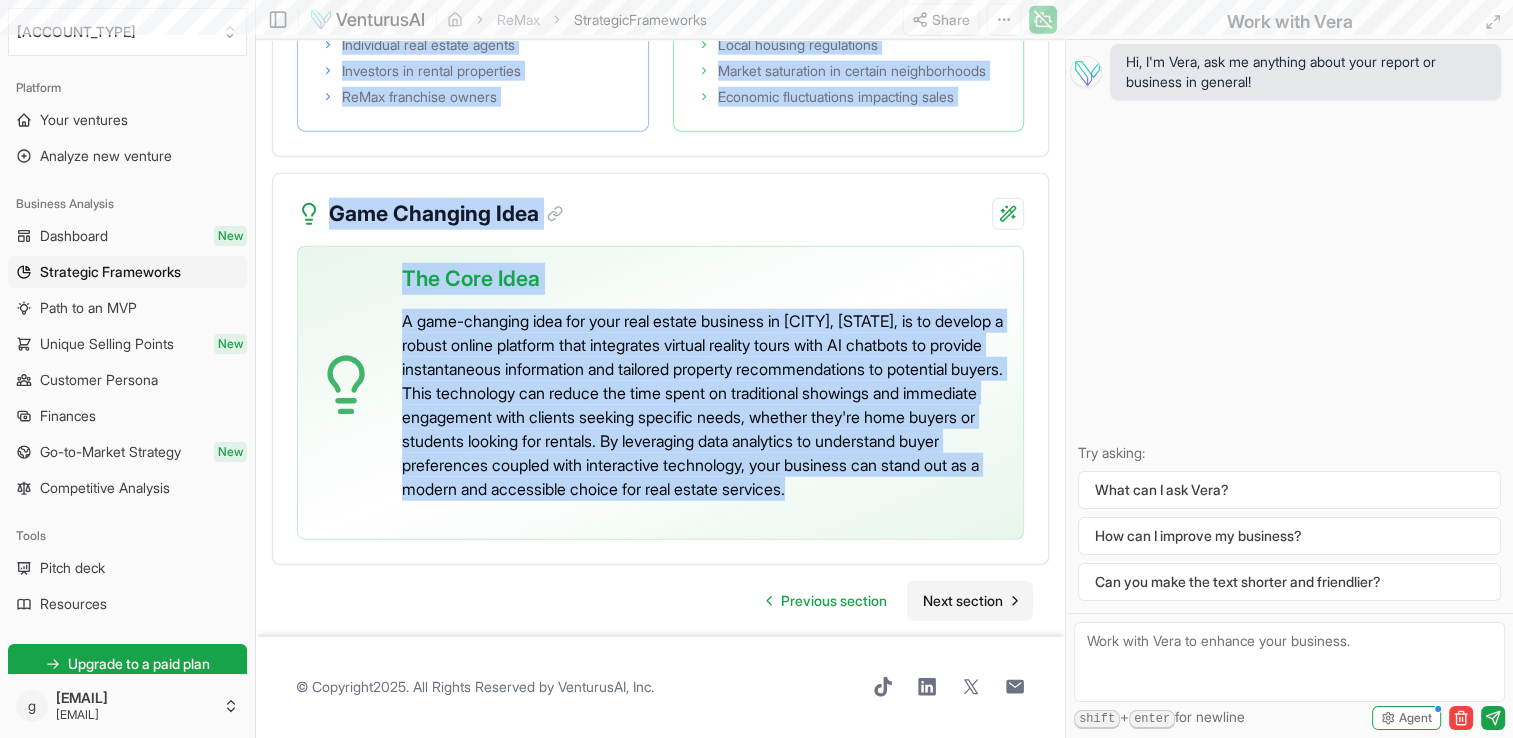 scroll, scrollTop: 0, scrollLeft: 0, axis: both 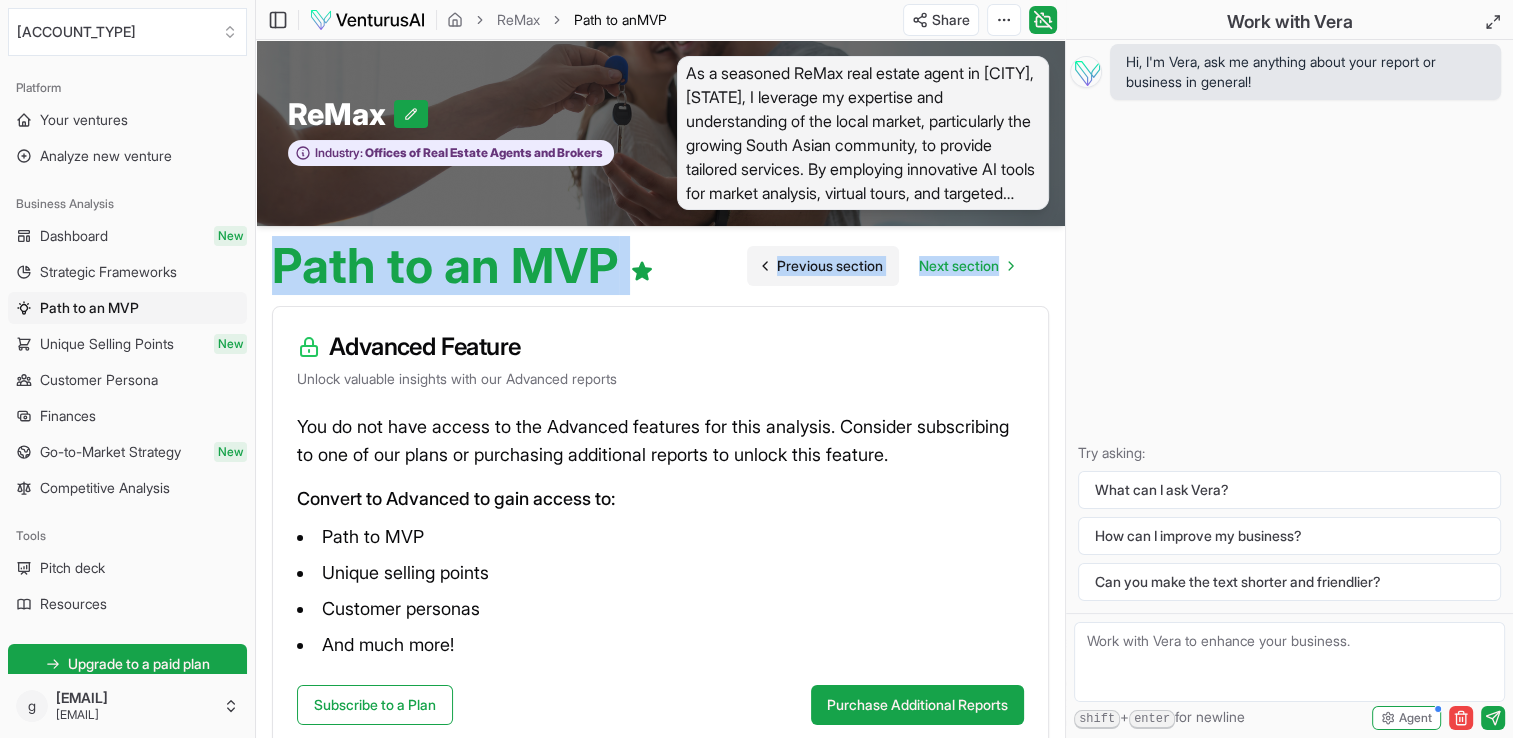 click on "Previous section" at bounding box center (823, 266) 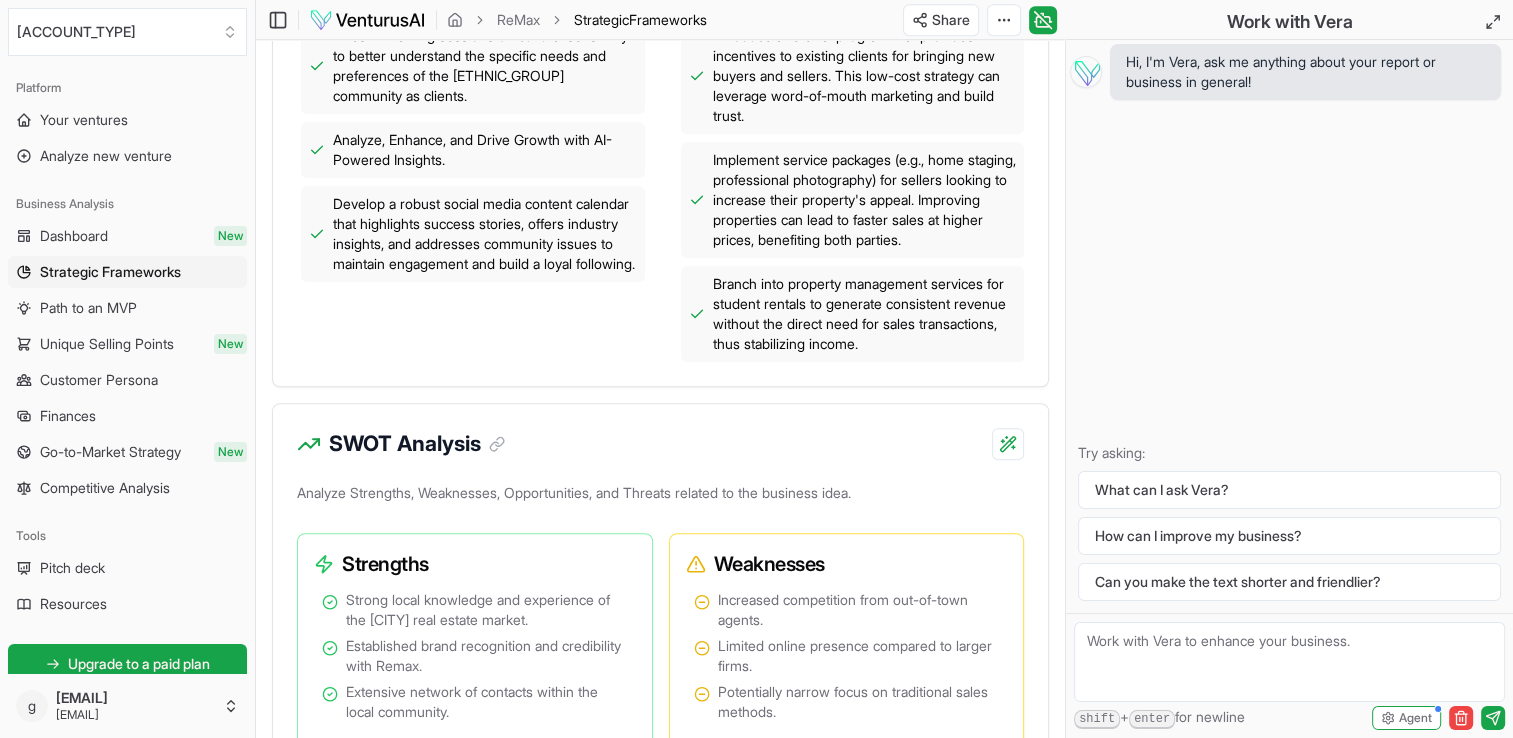 scroll, scrollTop: 1311, scrollLeft: 0, axis: vertical 